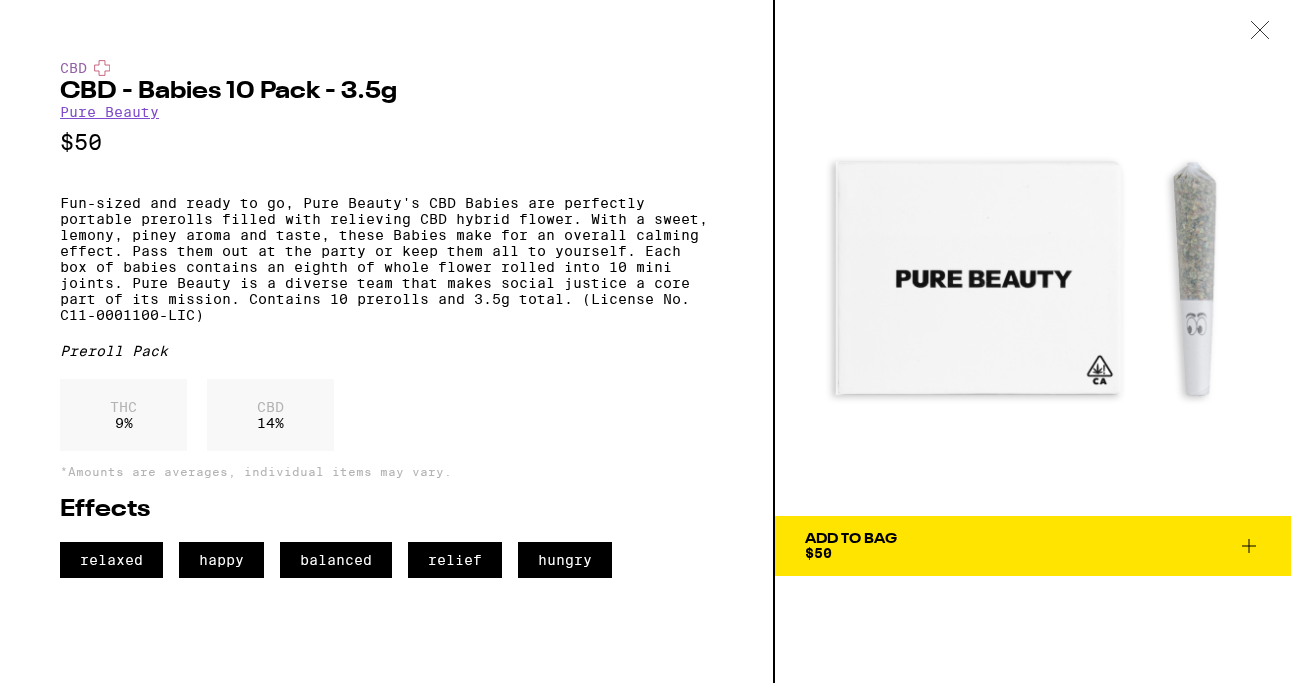 scroll, scrollTop: 0, scrollLeft: 0, axis: both 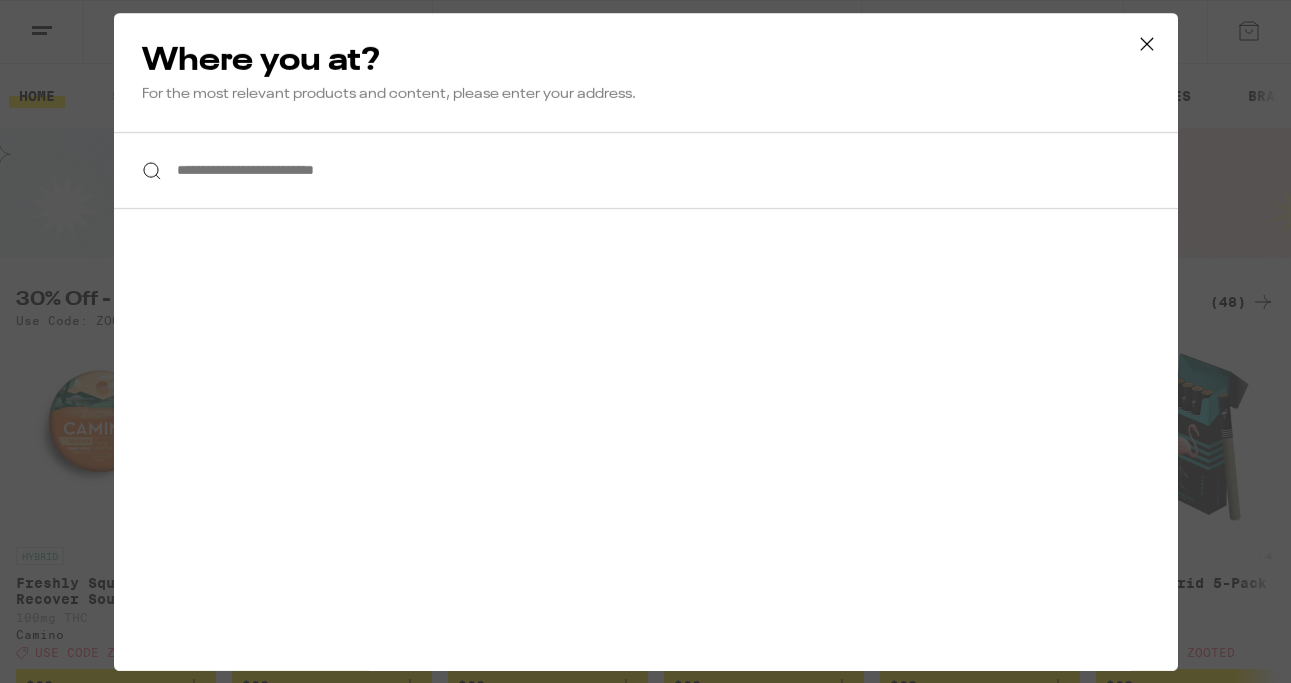 click on "**********" at bounding box center [646, 170] 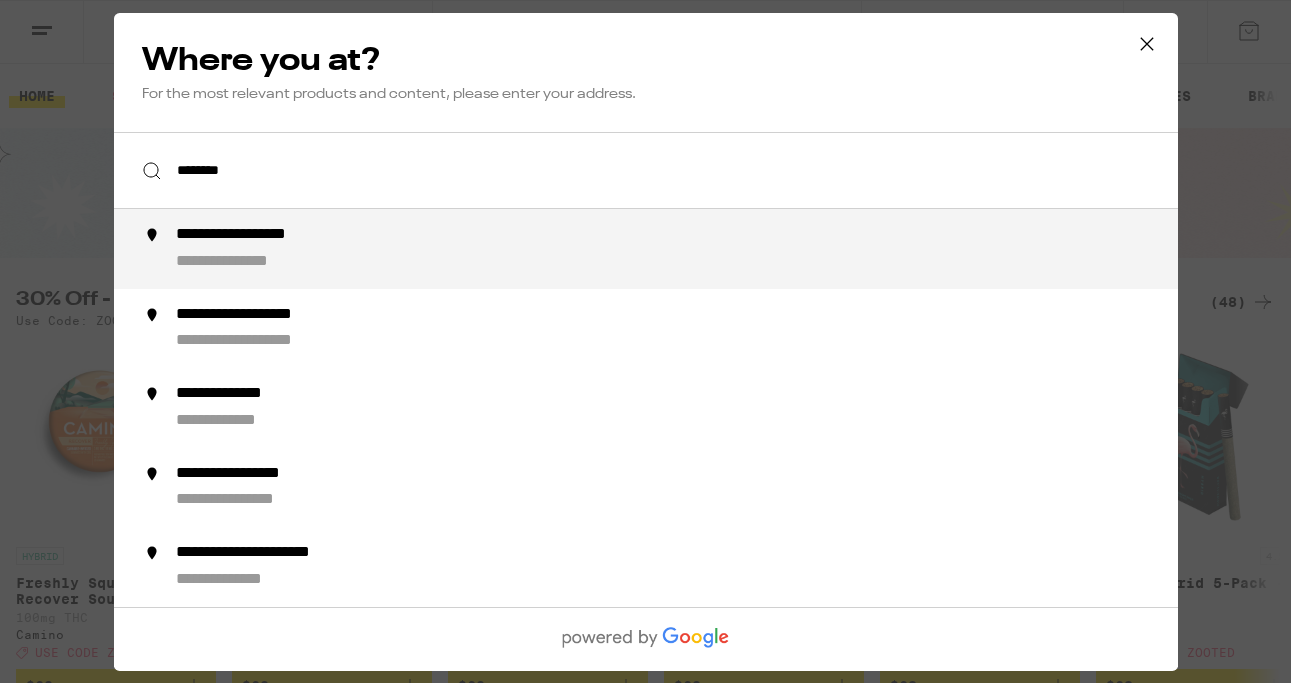 click on "**********" at bounding box center (685, 249) 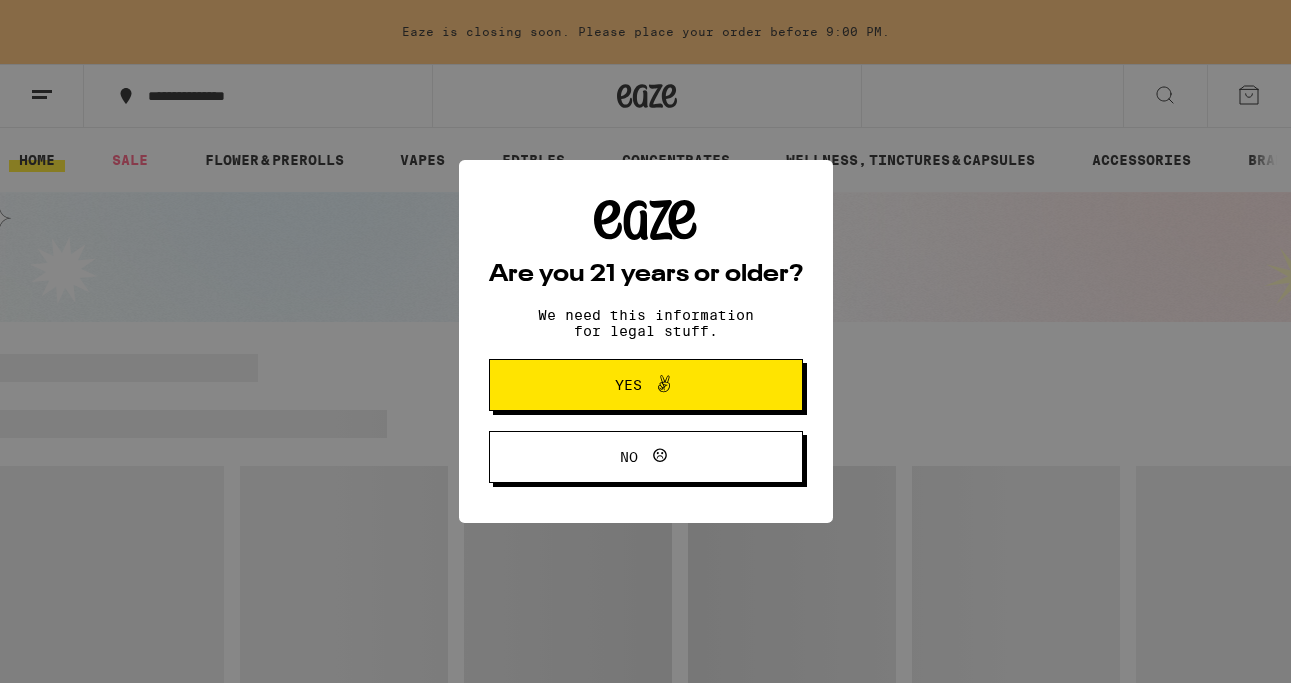 click on "Are you 21 years or older? We need this information for legal stuff. Yes No" at bounding box center [646, 341] 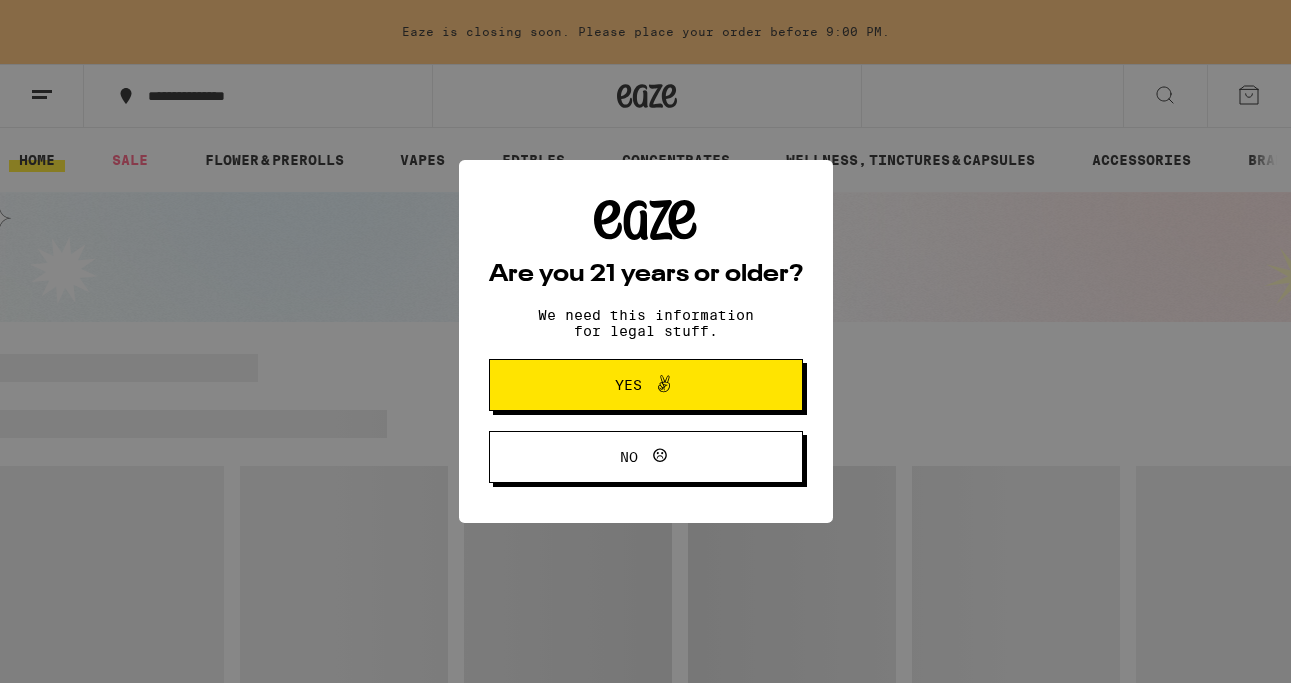 click on "Yes" at bounding box center [646, 385] 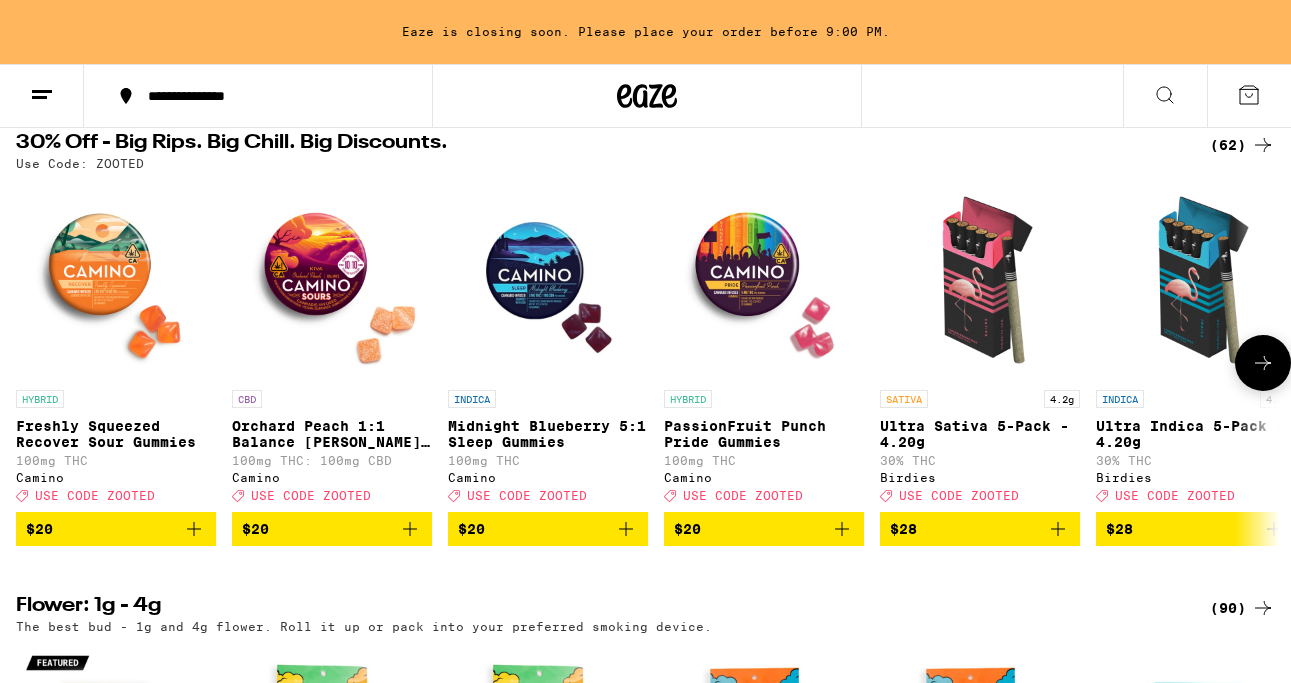 scroll, scrollTop: 0, scrollLeft: 0, axis: both 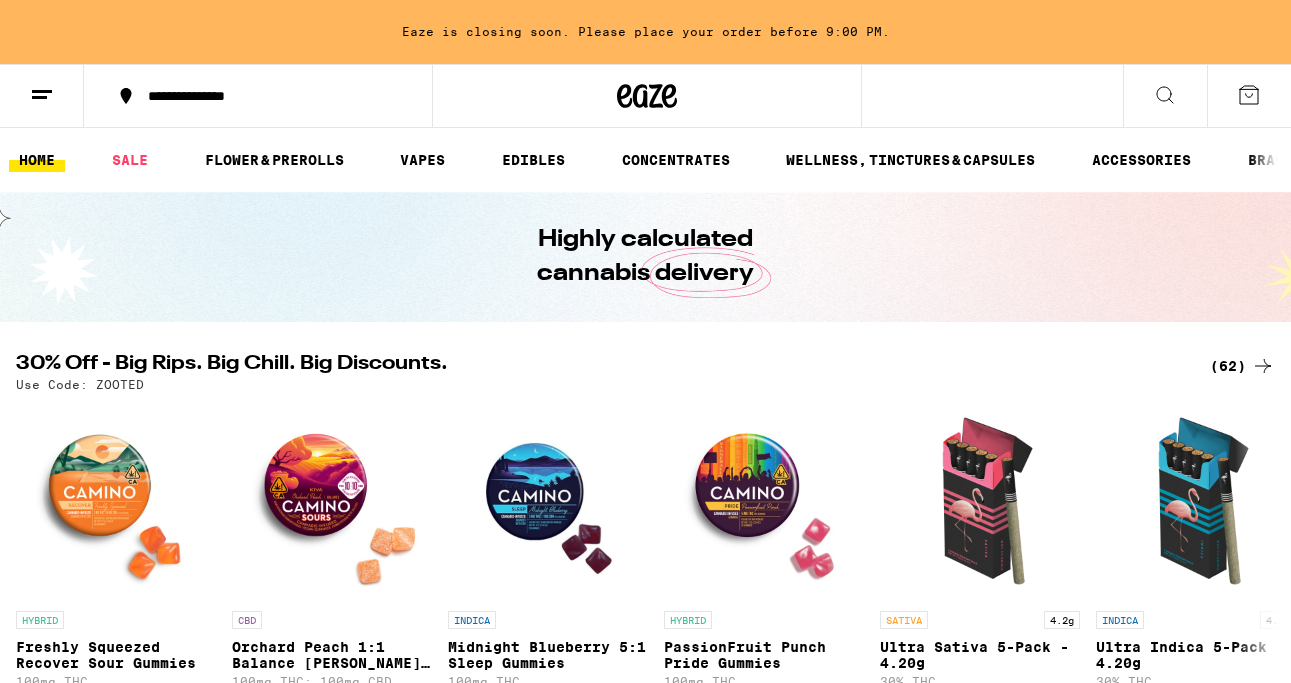 click at bounding box center (1165, 96) 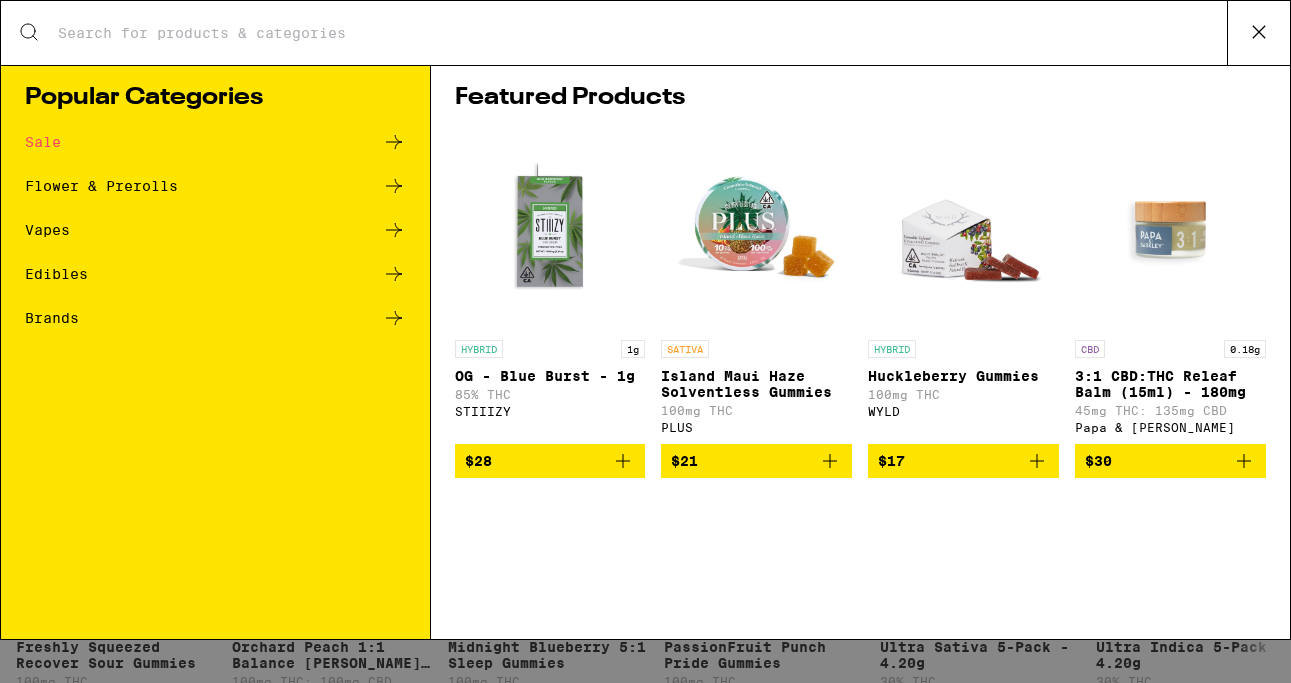 click on "Search for Products" at bounding box center (642, 33) 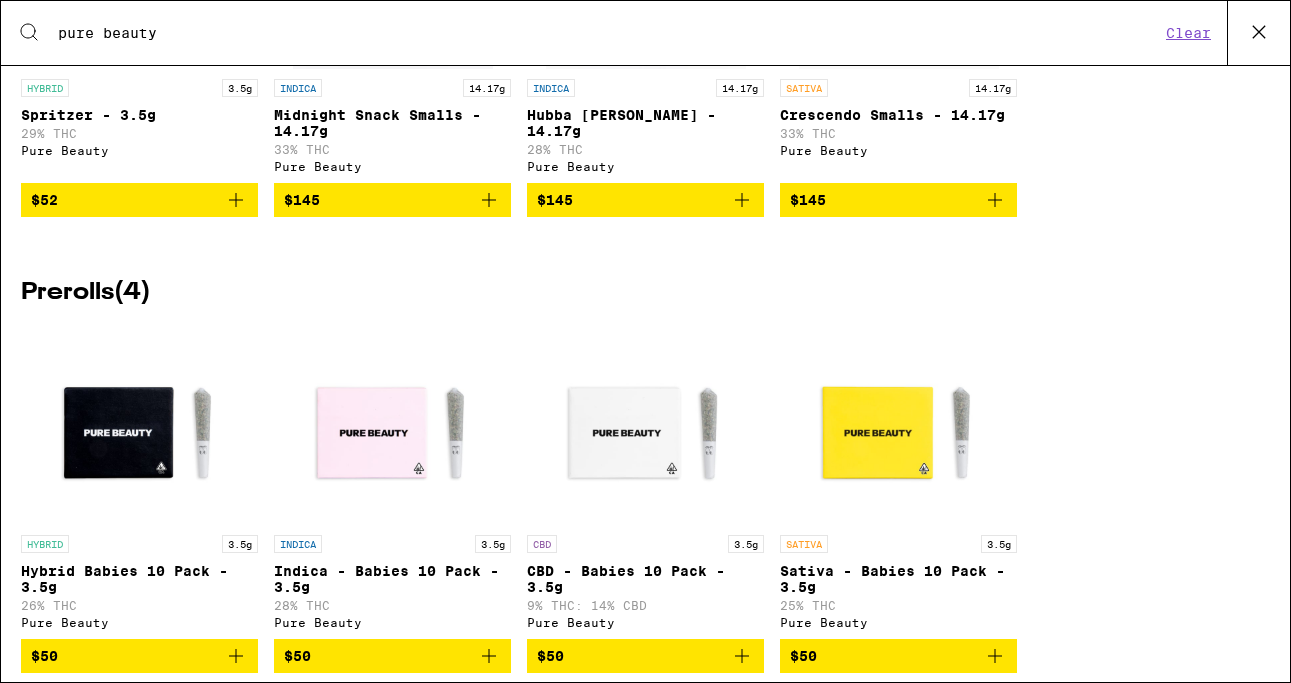 scroll, scrollTop: 981, scrollLeft: 0, axis: vertical 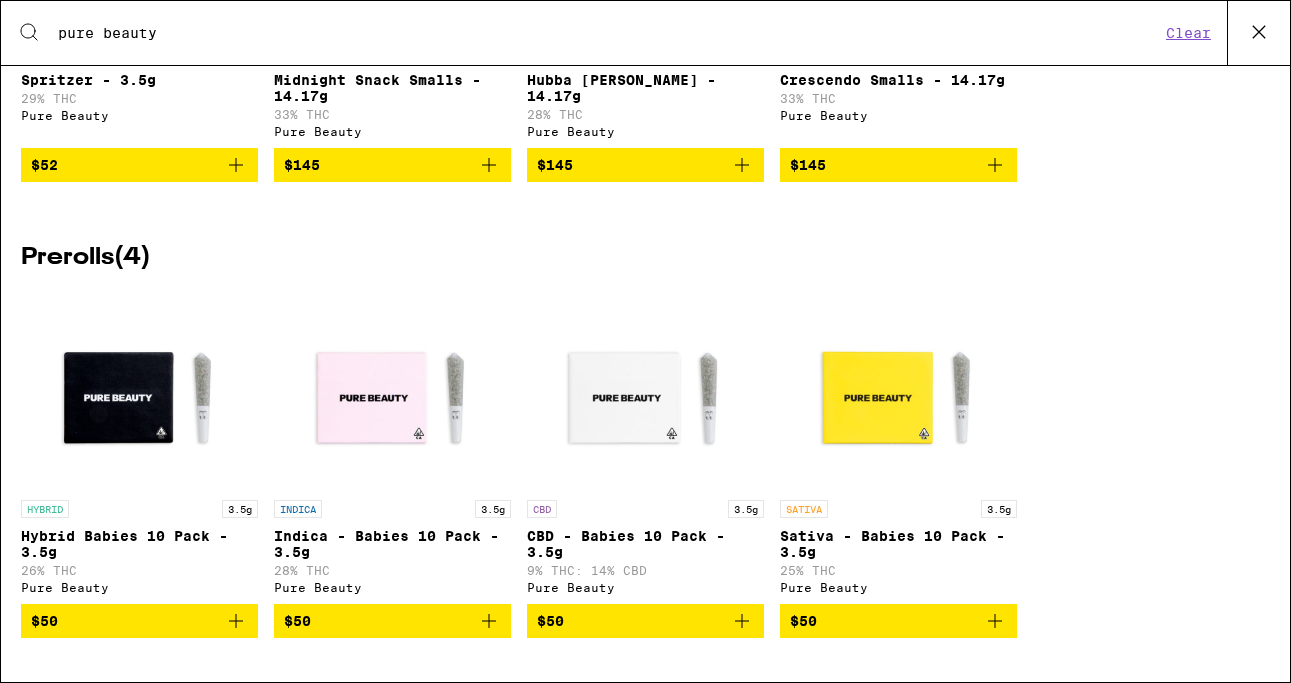 click on "$50" at bounding box center (645, 621) 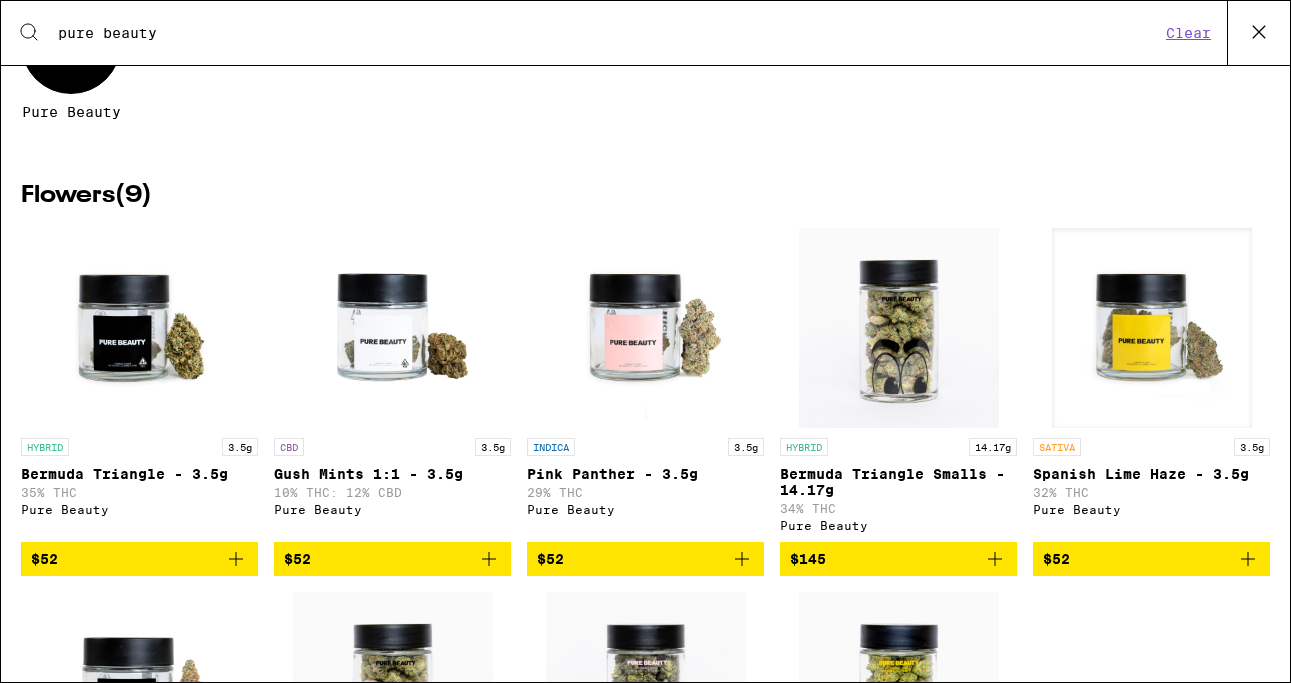 scroll, scrollTop: 0, scrollLeft: 0, axis: both 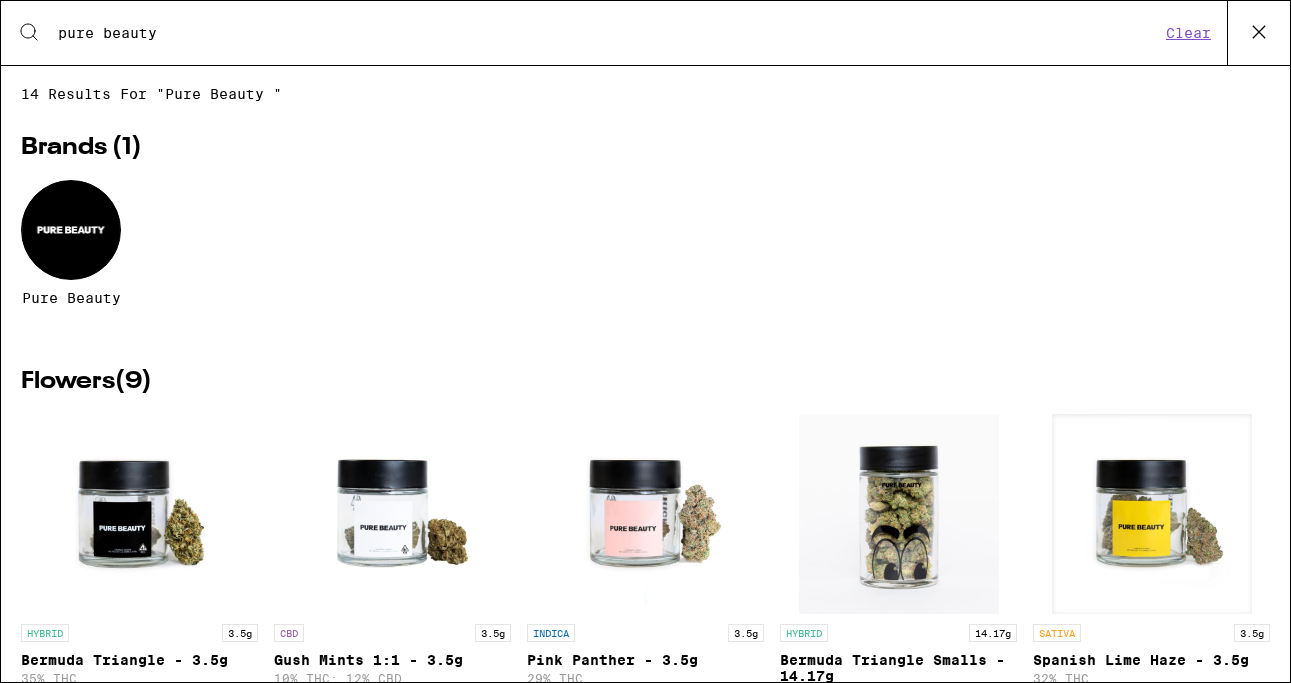 drag, startPoint x: 197, startPoint y: 43, endPoint x: 78, endPoint y: 37, distance: 119.15116 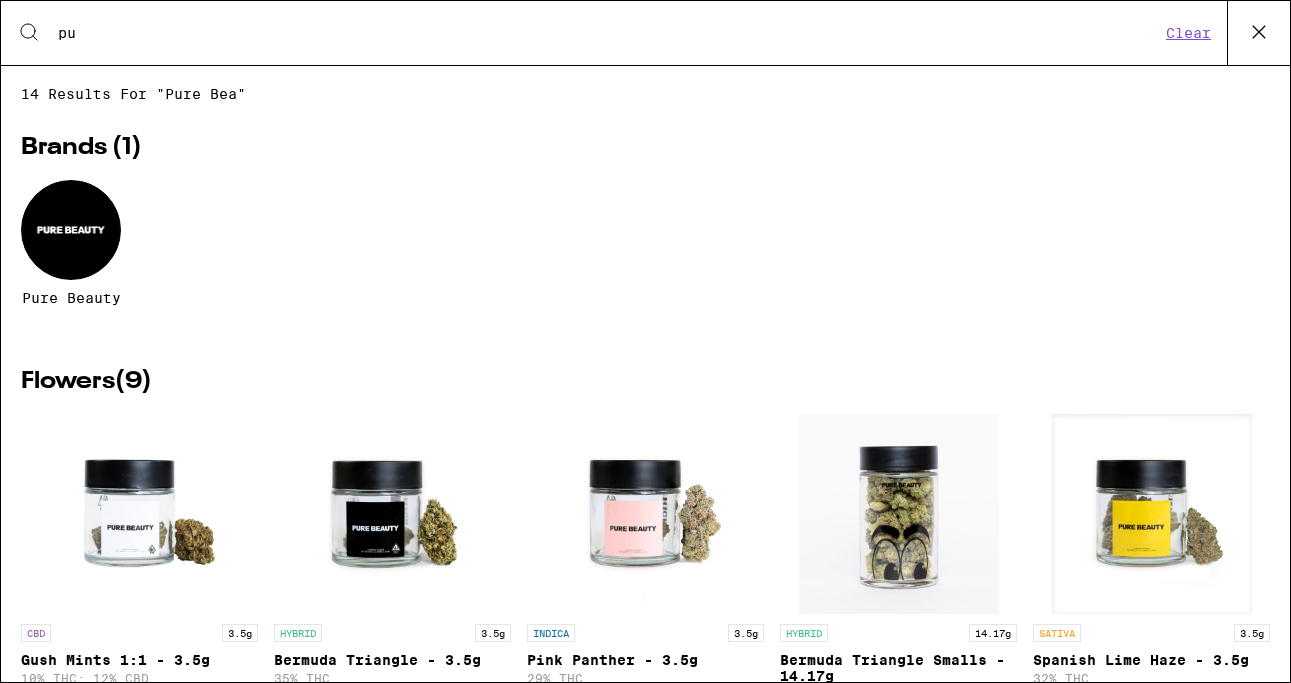 type on "p" 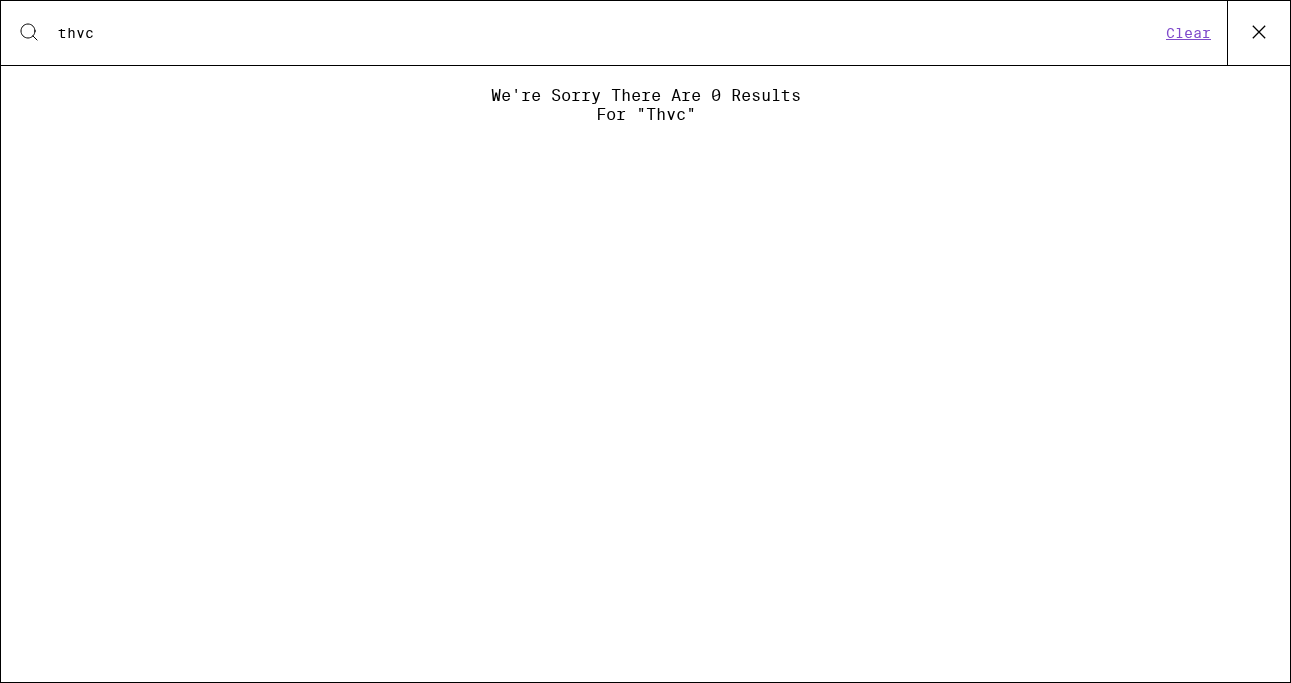 type on "thvc" 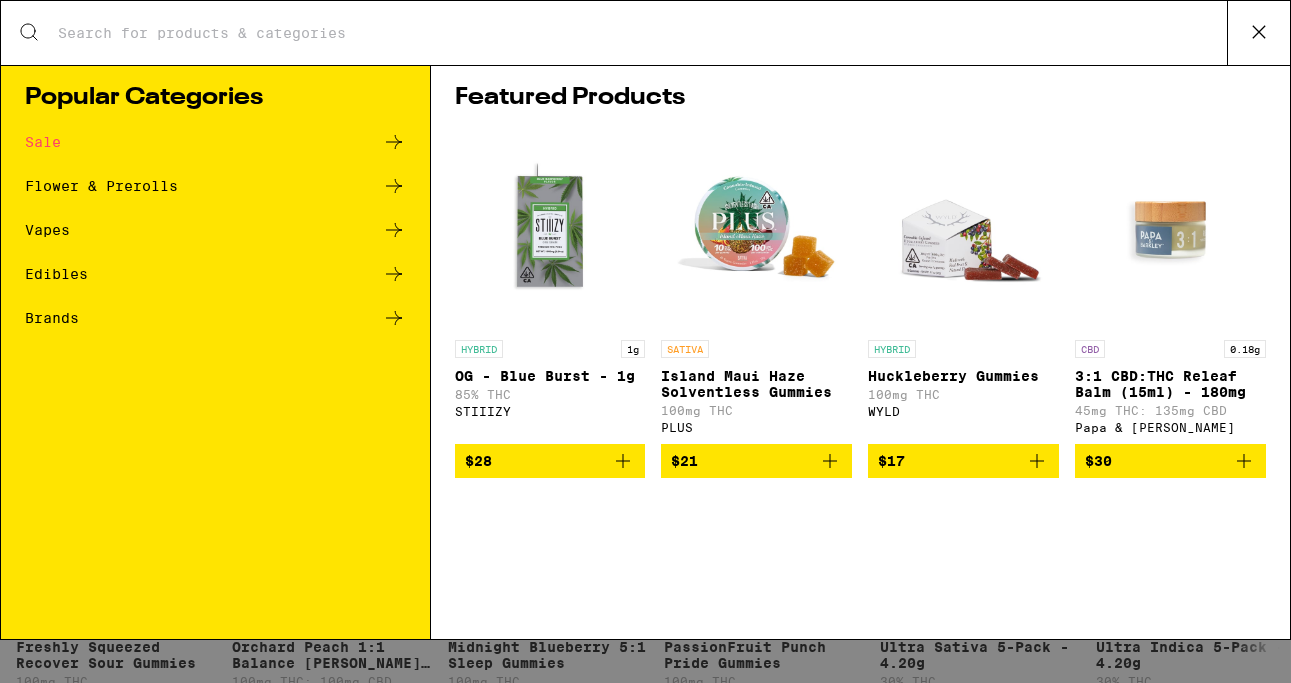 click on "Search for Products" at bounding box center [645, 33] 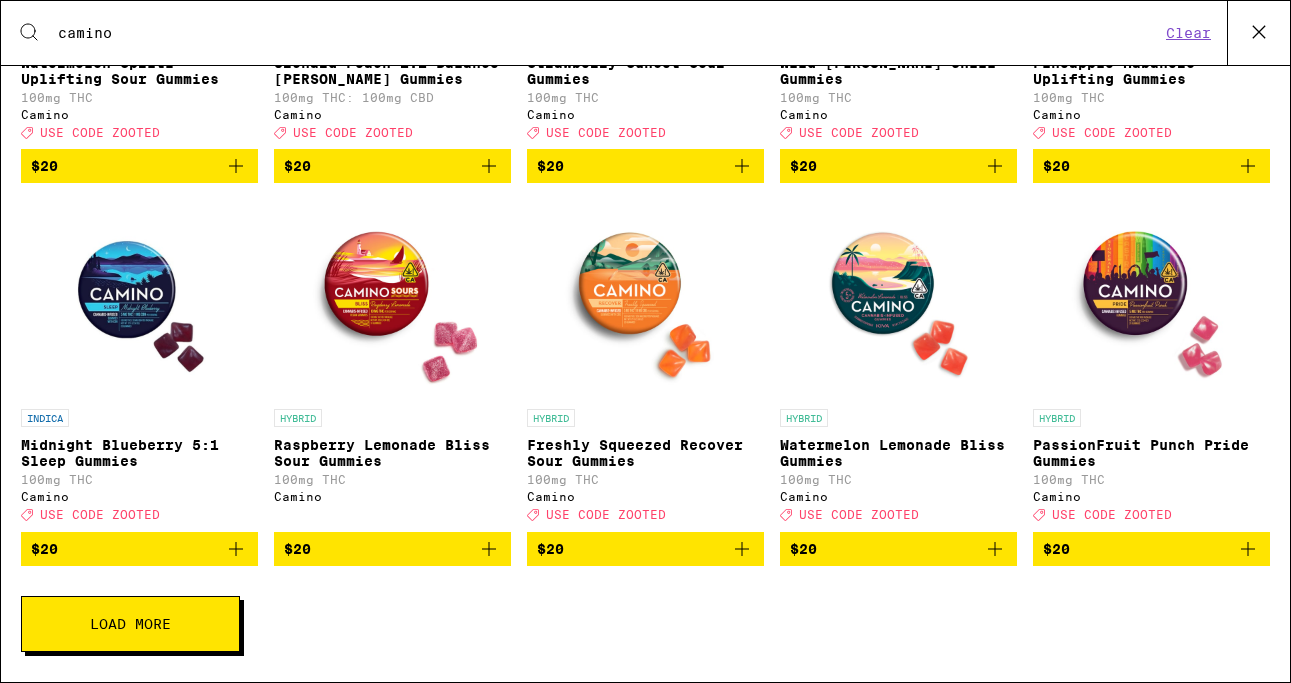 scroll, scrollTop: 628, scrollLeft: 0, axis: vertical 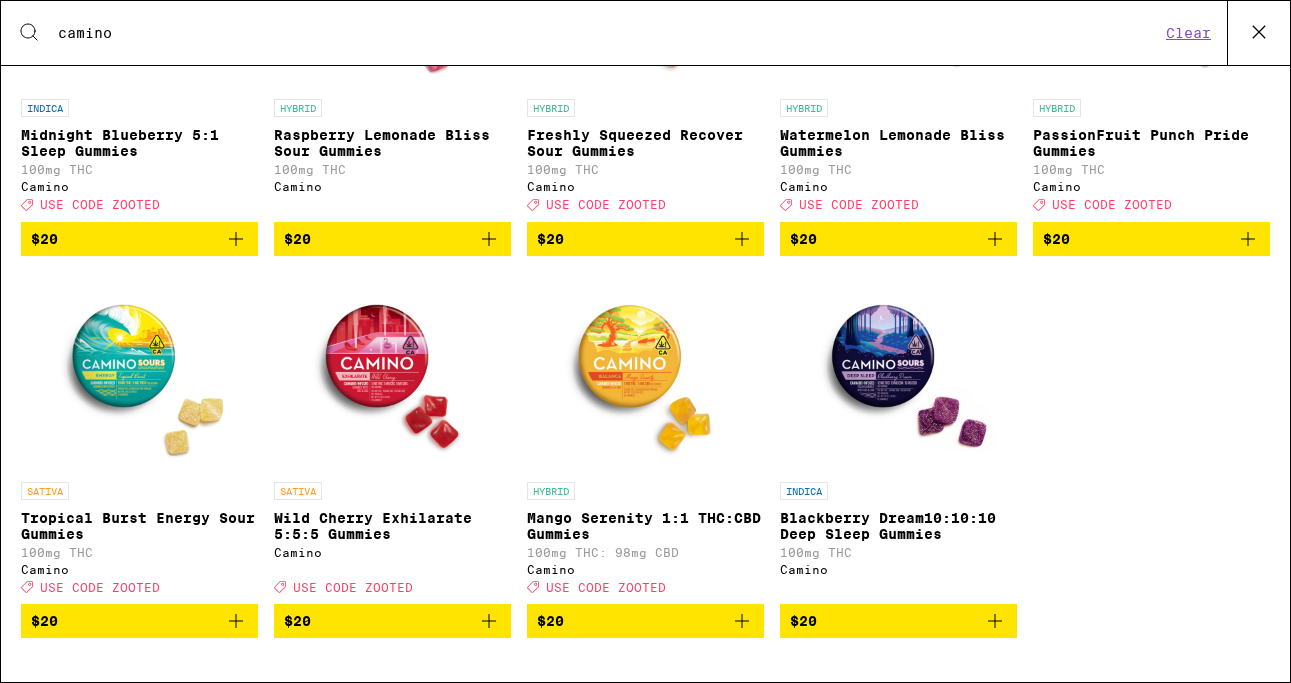 click on "$20" at bounding box center [645, 621] 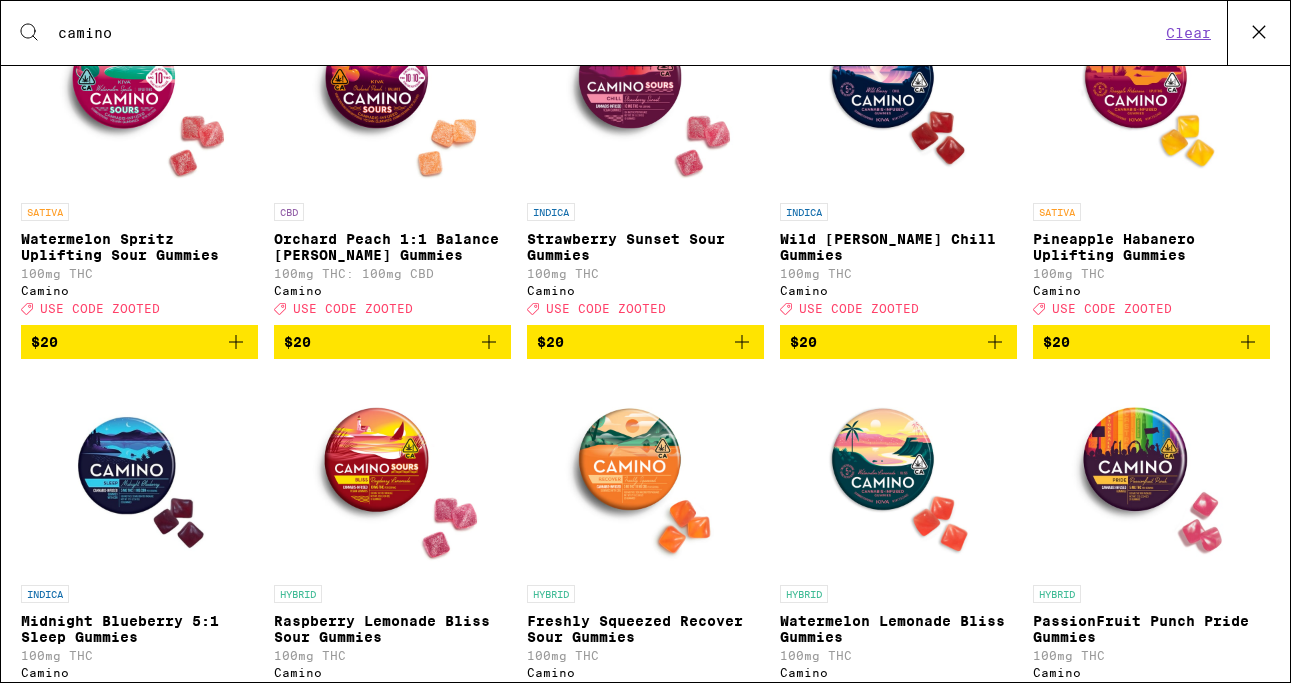 scroll, scrollTop: 0, scrollLeft: 0, axis: both 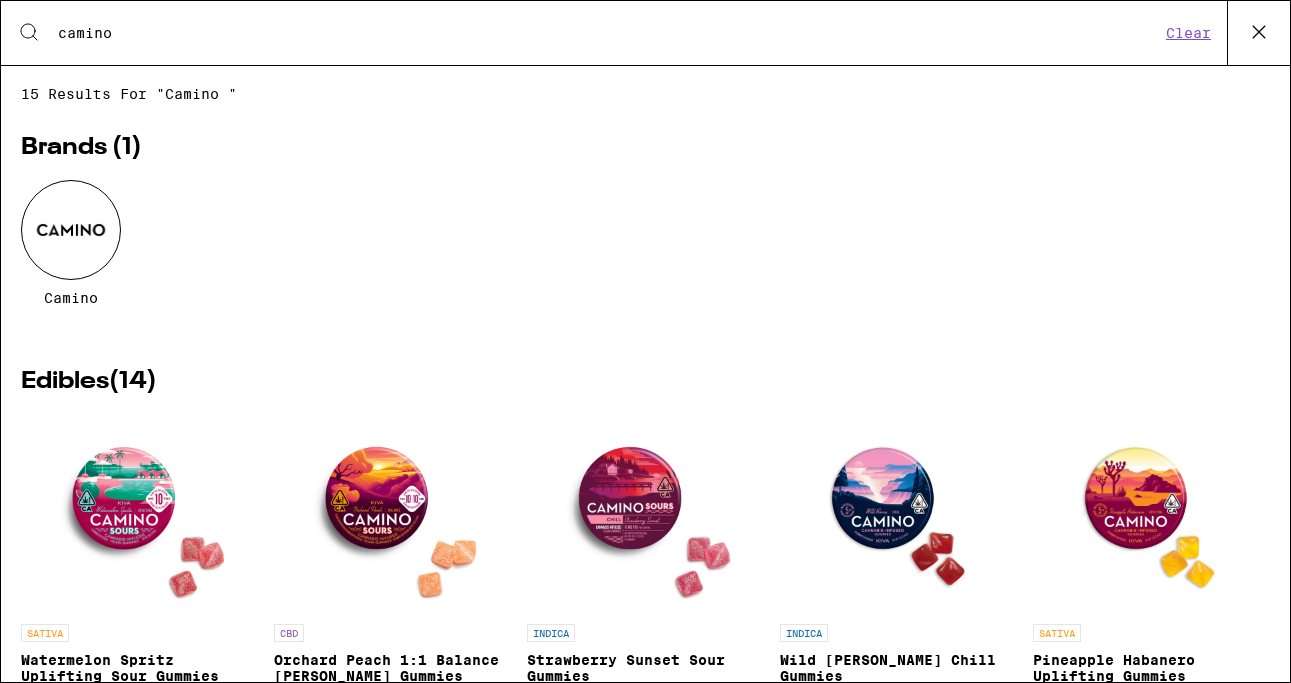 click 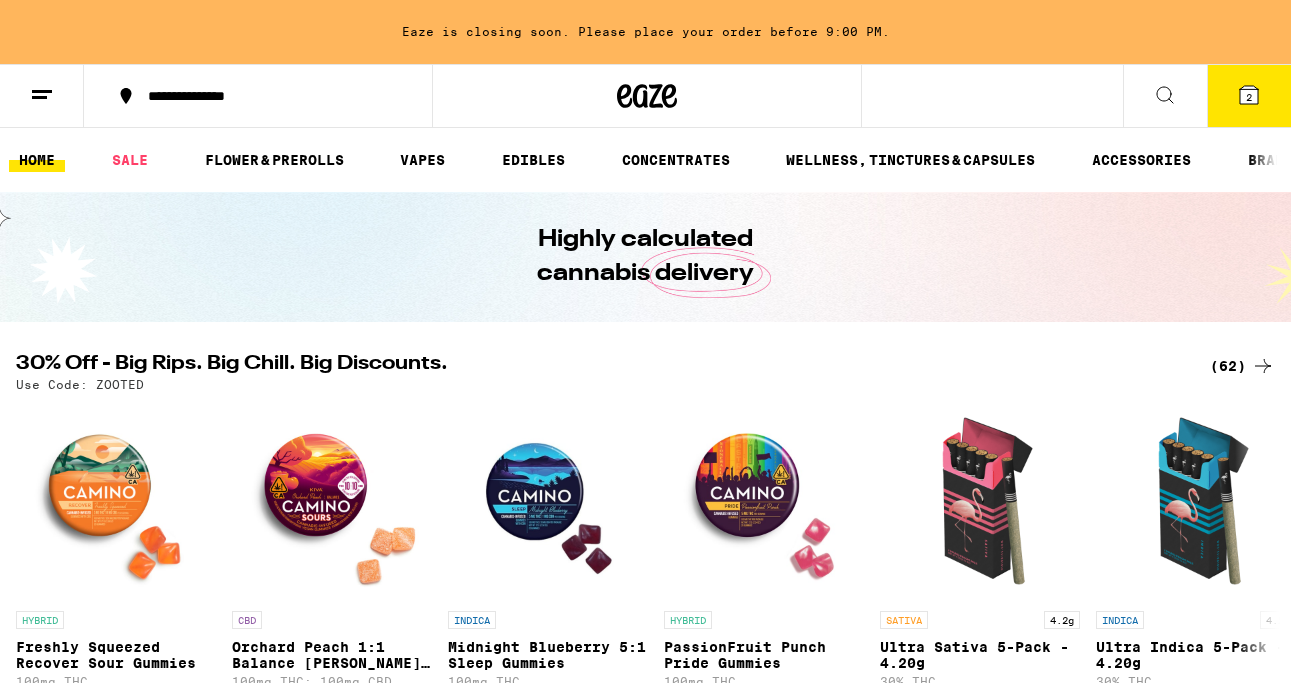 click on "2" at bounding box center [1249, 96] 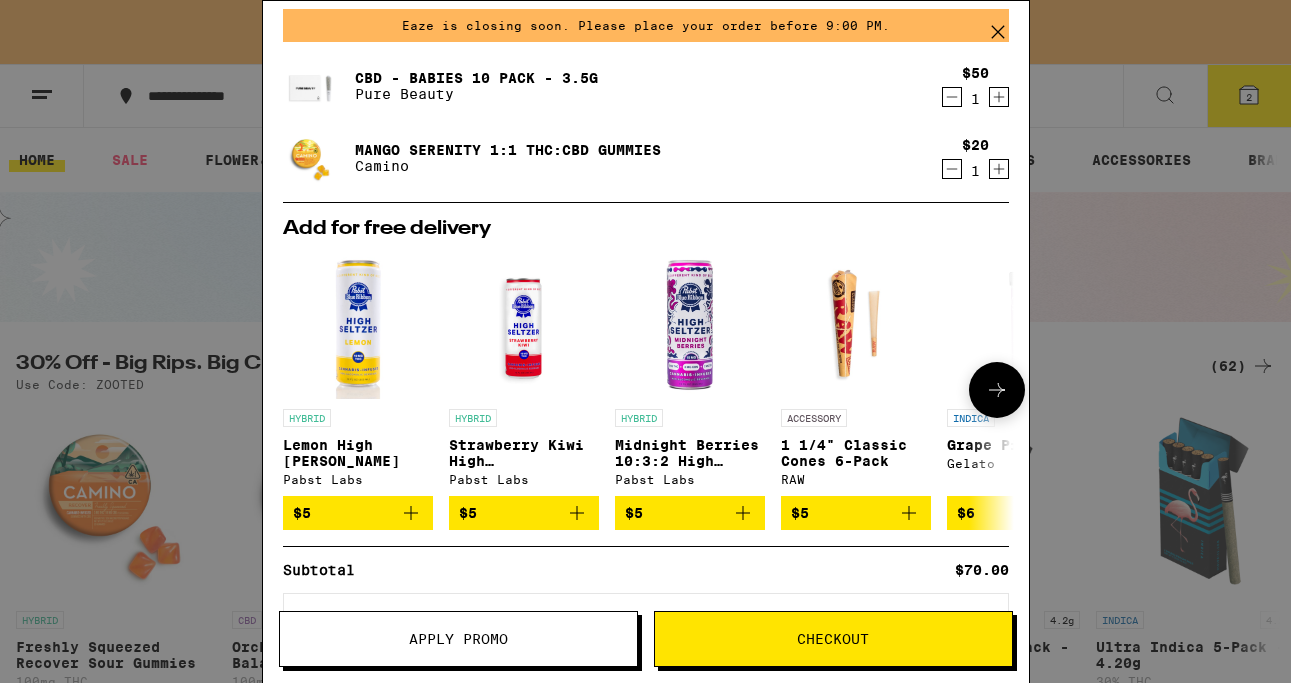 scroll, scrollTop: 0, scrollLeft: 0, axis: both 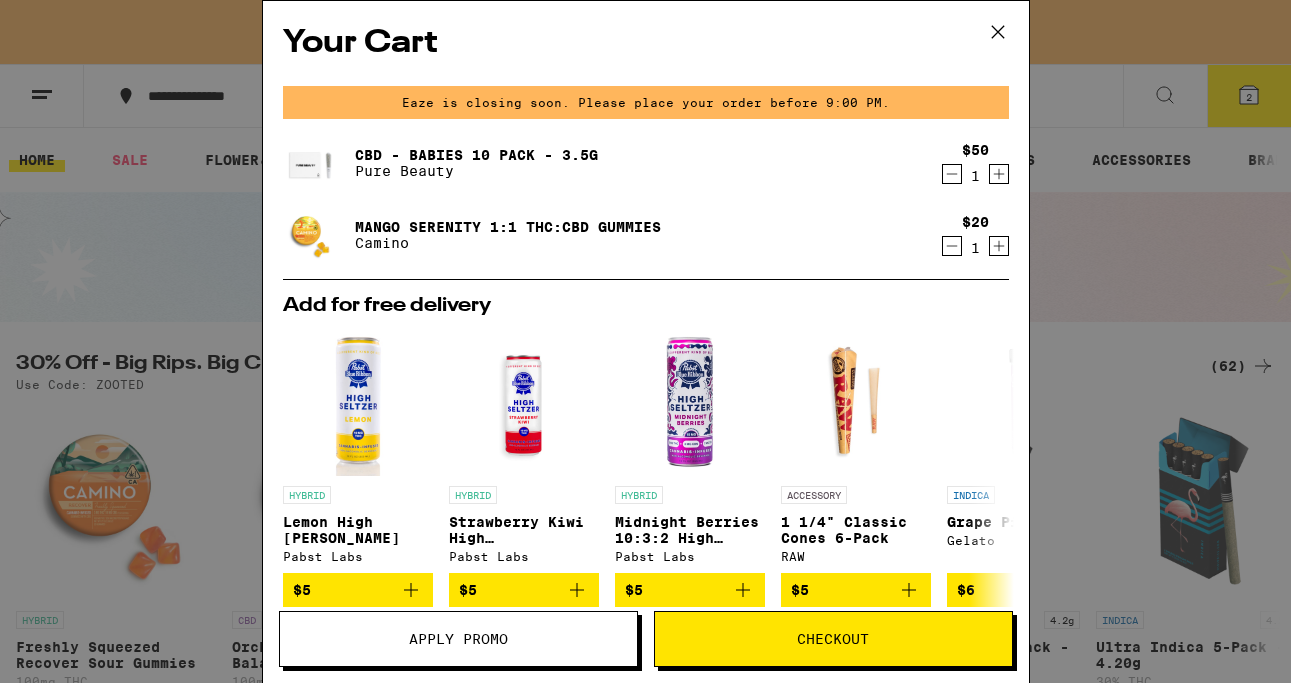 click on "Apply Promo" at bounding box center (458, 639) 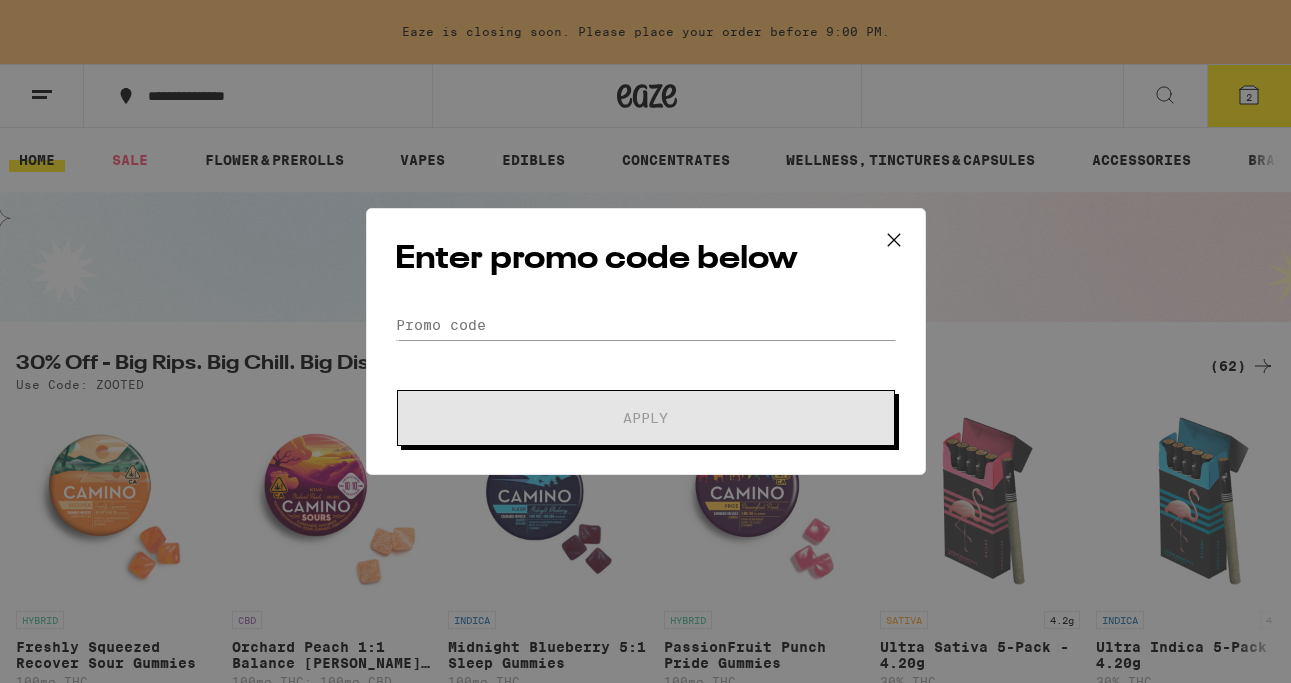 scroll, scrollTop: 0, scrollLeft: 0, axis: both 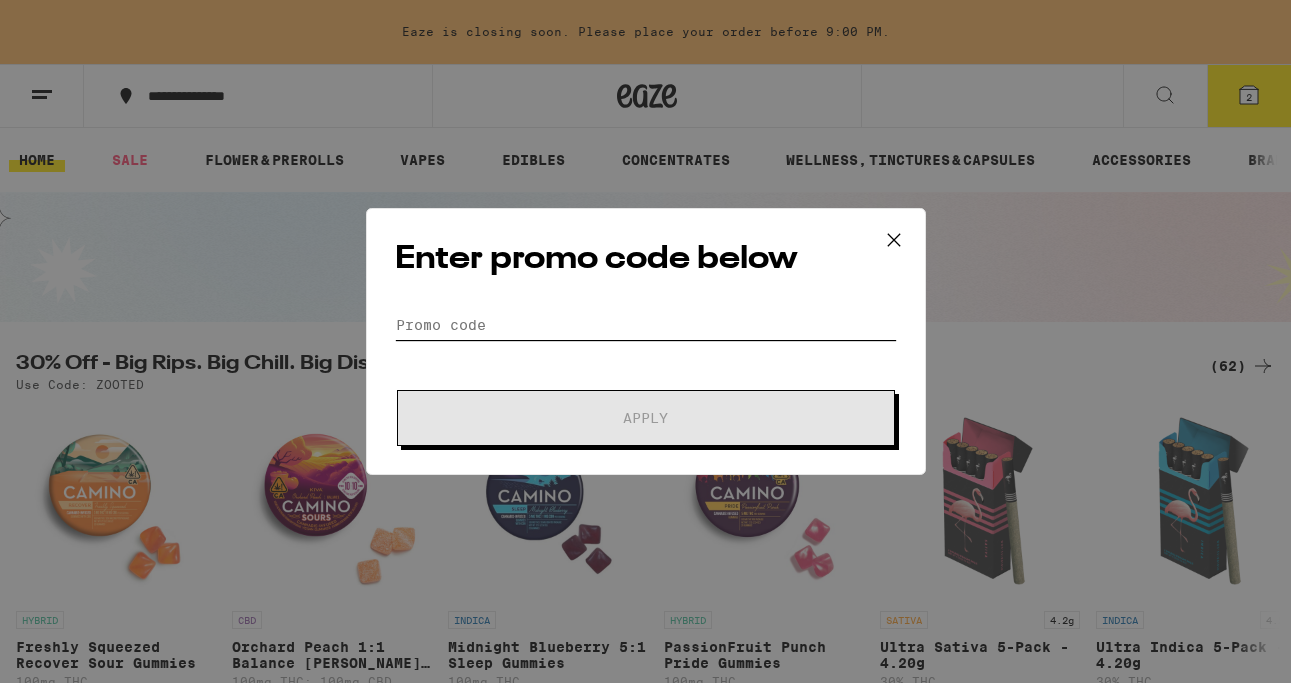 click on "Promo Code" at bounding box center [646, 325] 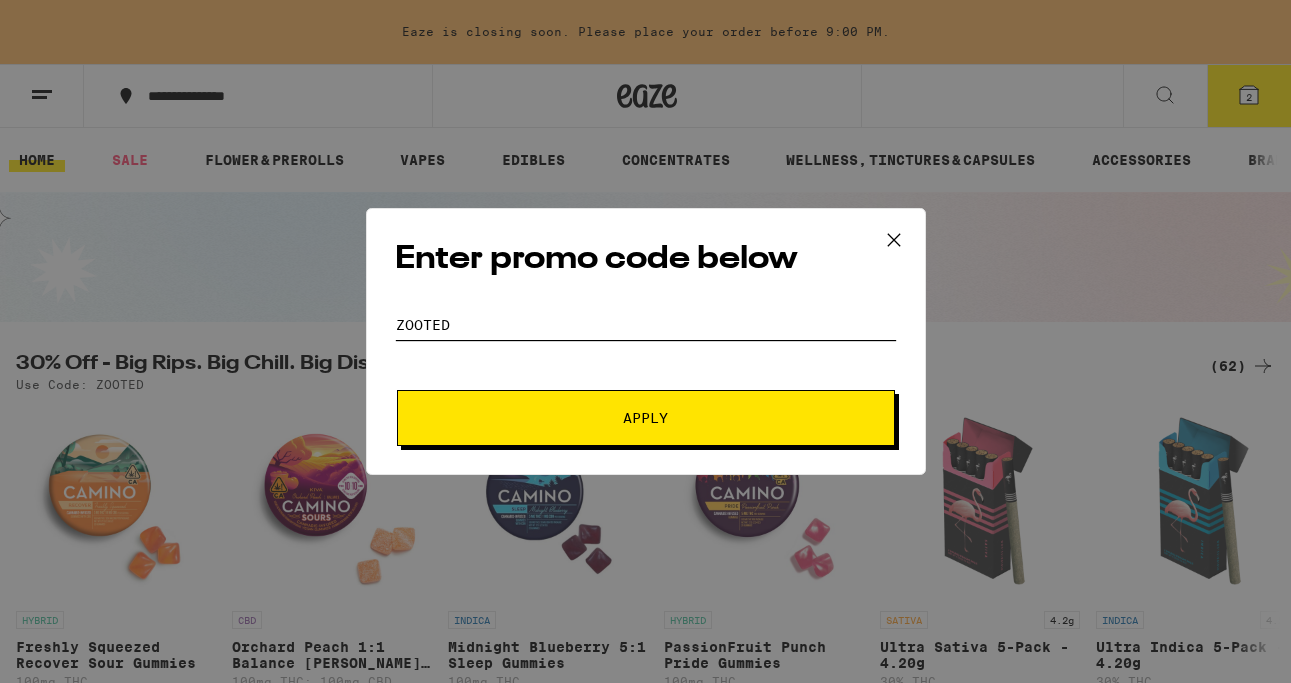 type on "zooted" 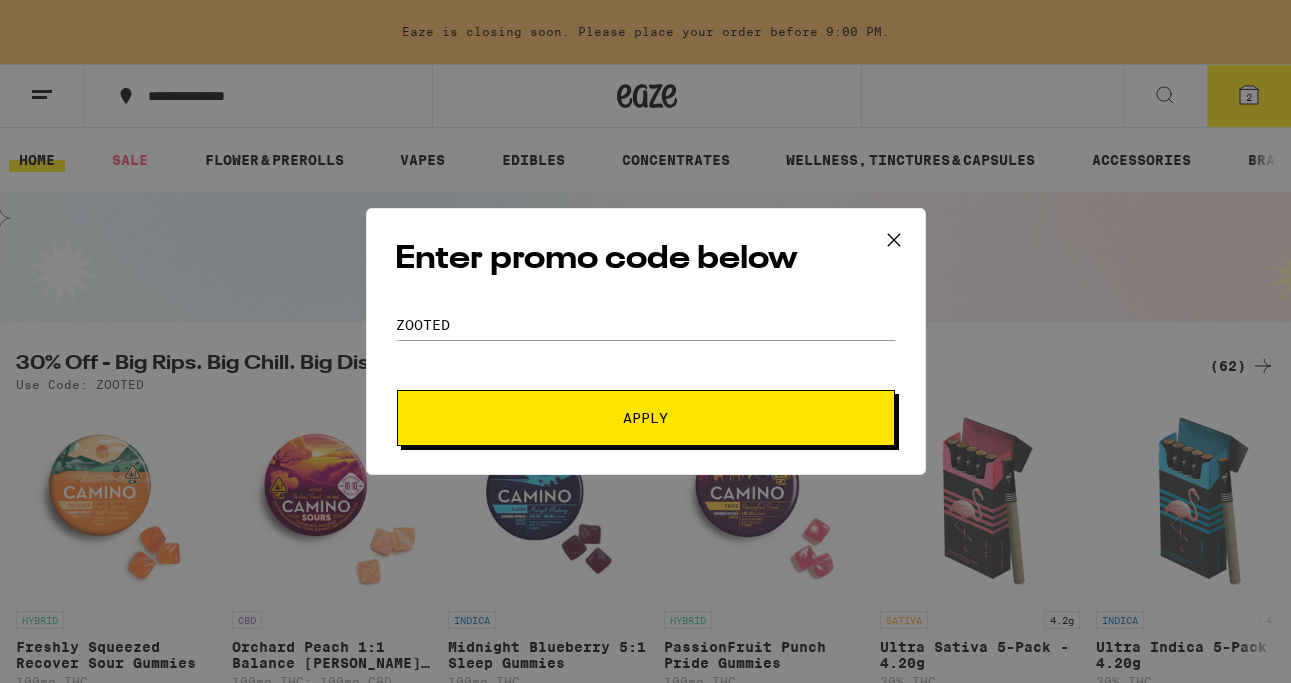 click on "Apply" at bounding box center (646, 418) 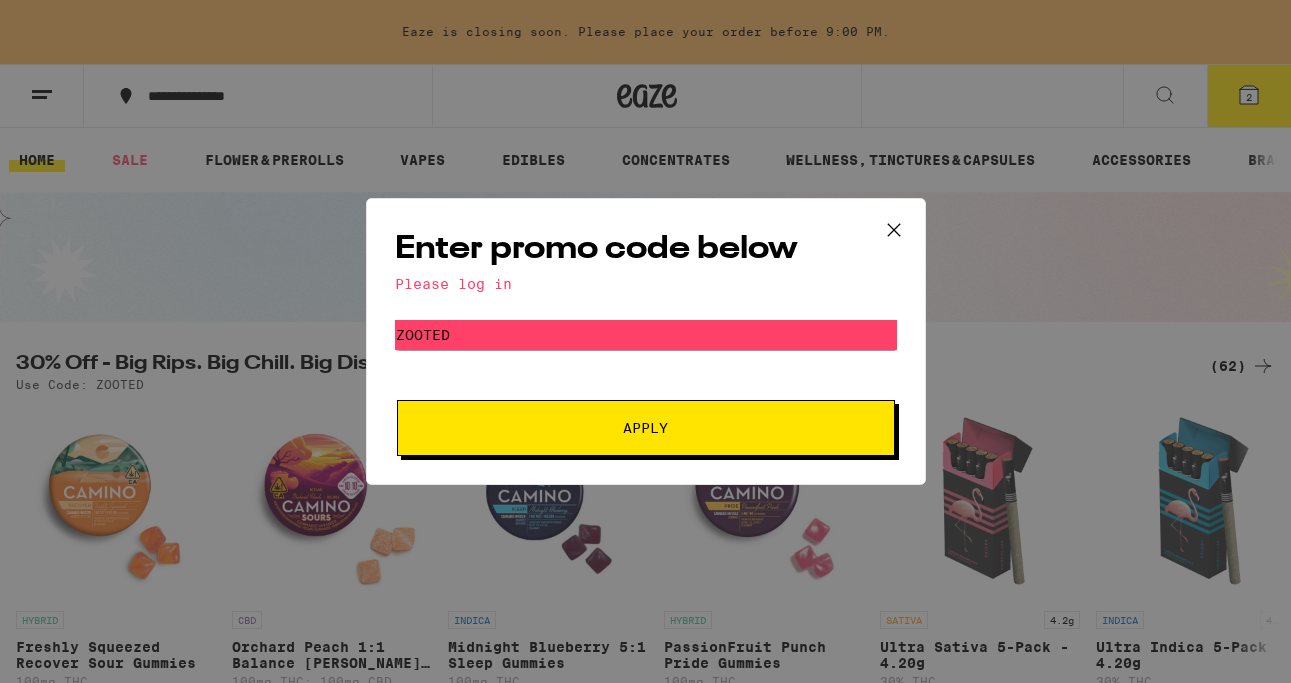 click on "Apply" at bounding box center [646, 428] 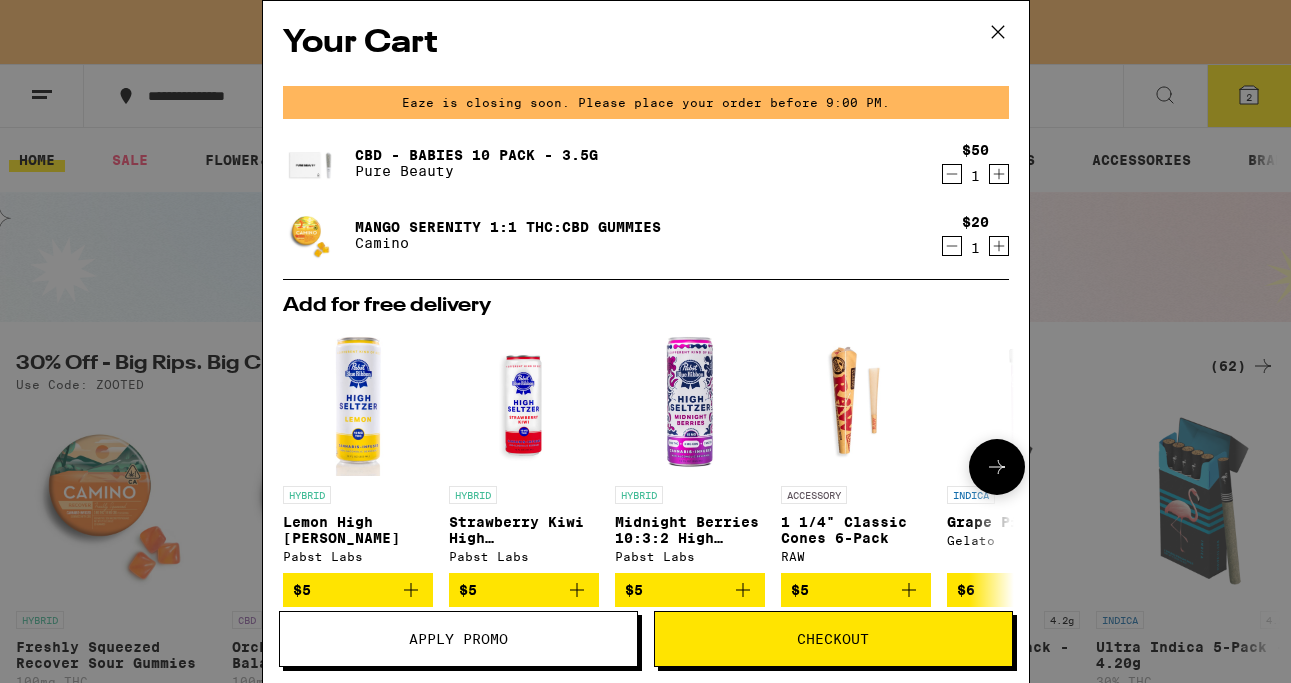 scroll, scrollTop: 0, scrollLeft: 0, axis: both 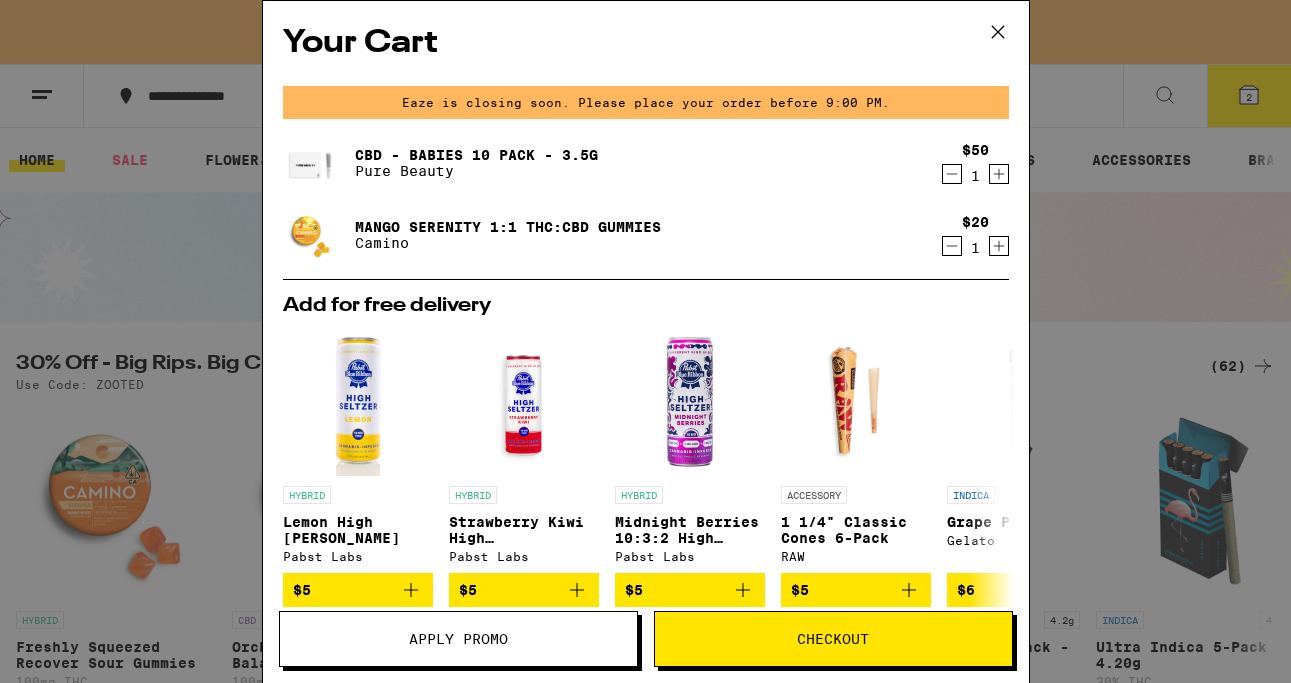 click on "Checkout" at bounding box center (833, 639) 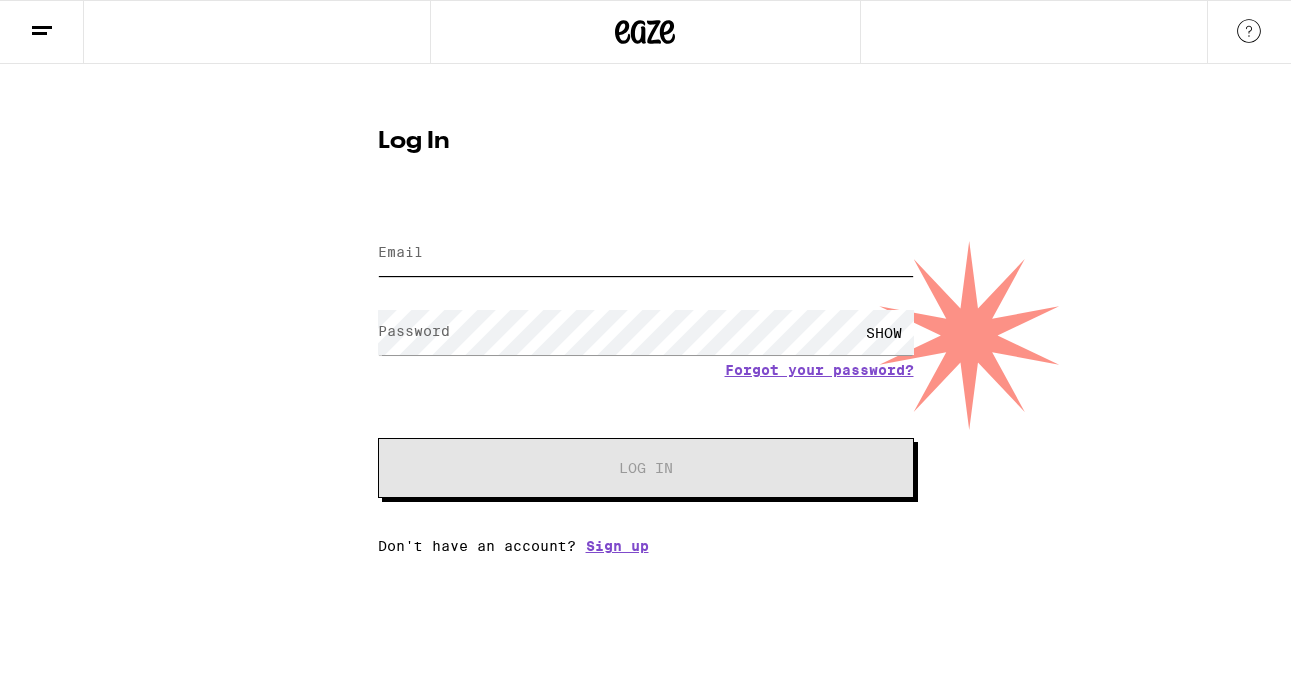 click on "Email" at bounding box center [646, 253] 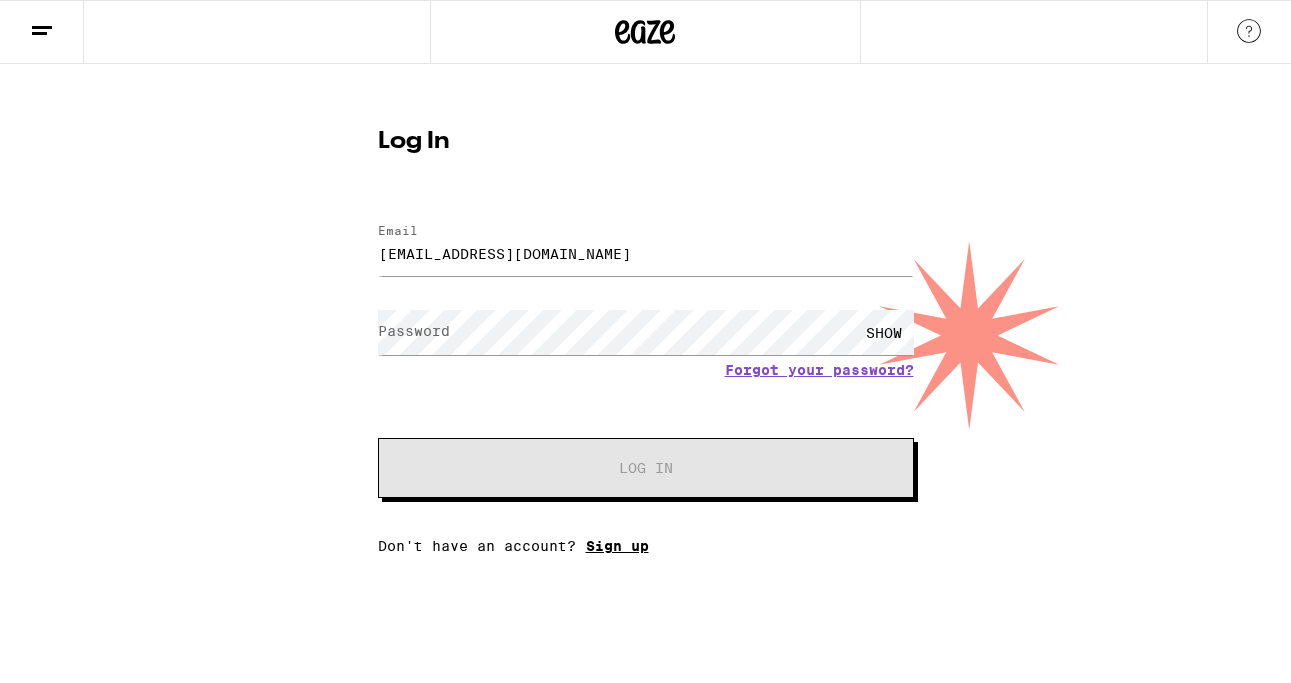 click on "Sign up" at bounding box center (617, 546) 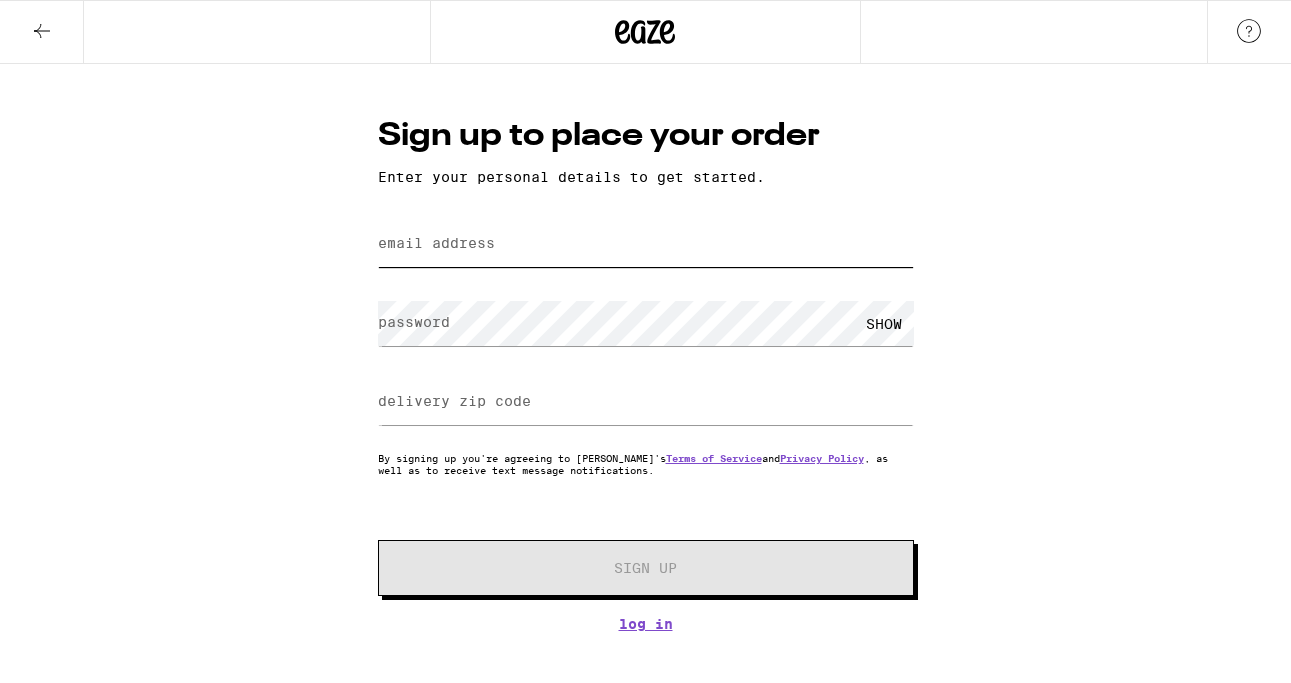 click on "email address" at bounding box center (646, 244) 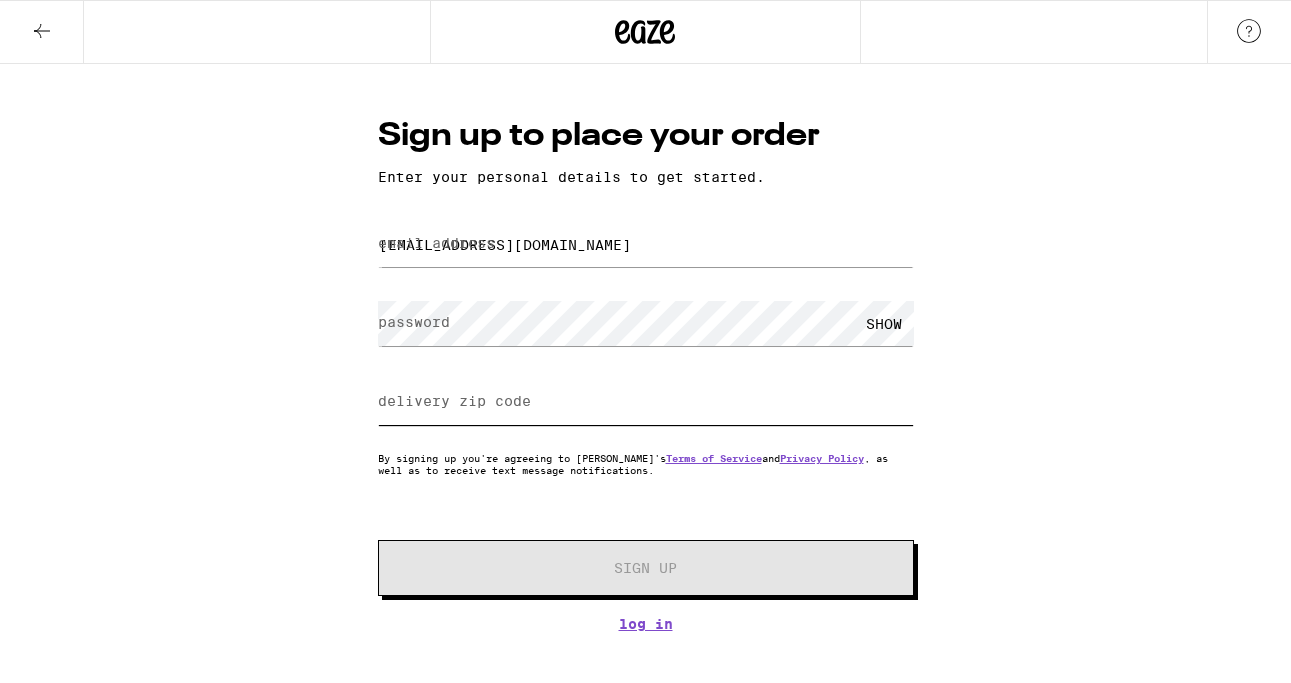 type on "91401" 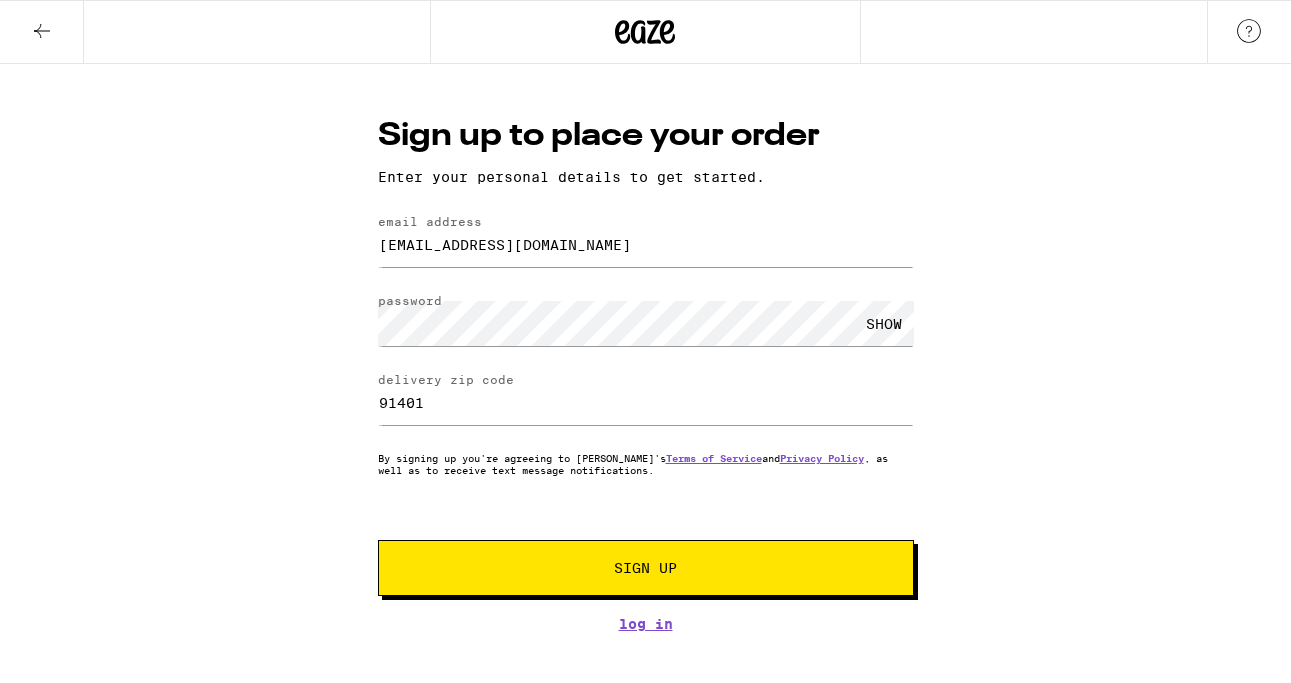 click on "Sign Up" at bounding box center [646, 568] 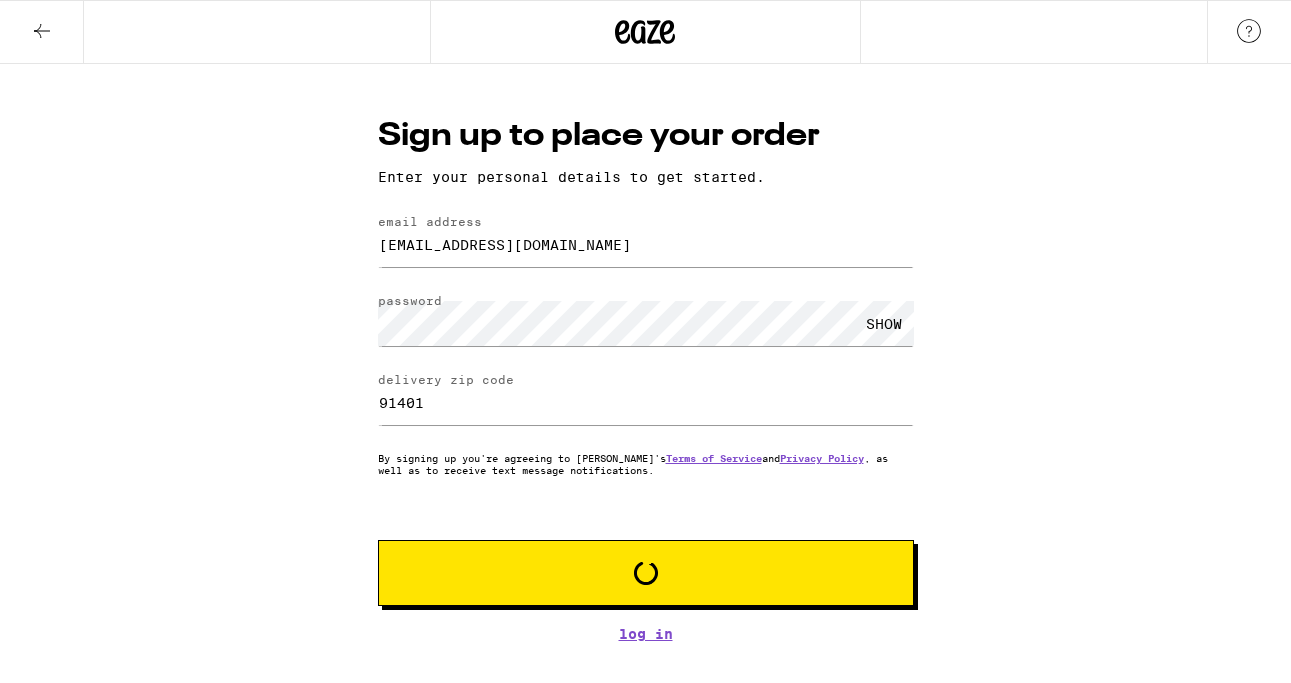 click on "Loading" at bounding box center [646, 573] 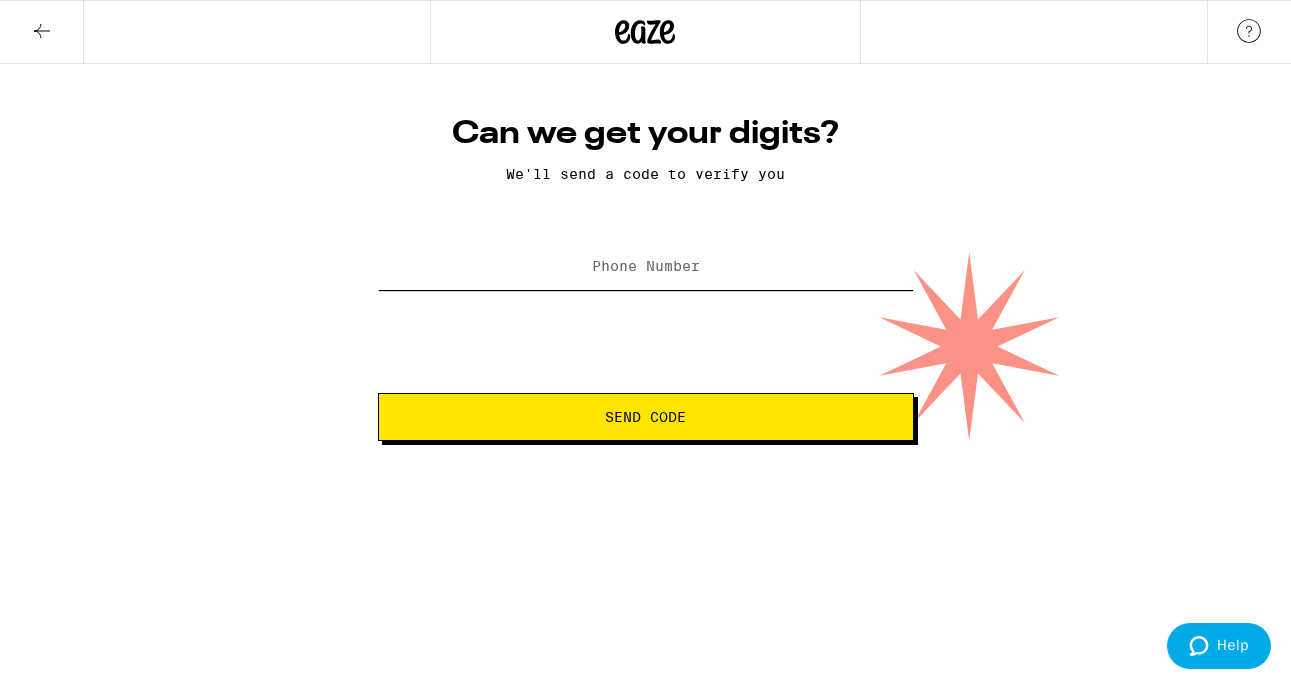 click on "Phone Number" at bounding box center [646, 267] 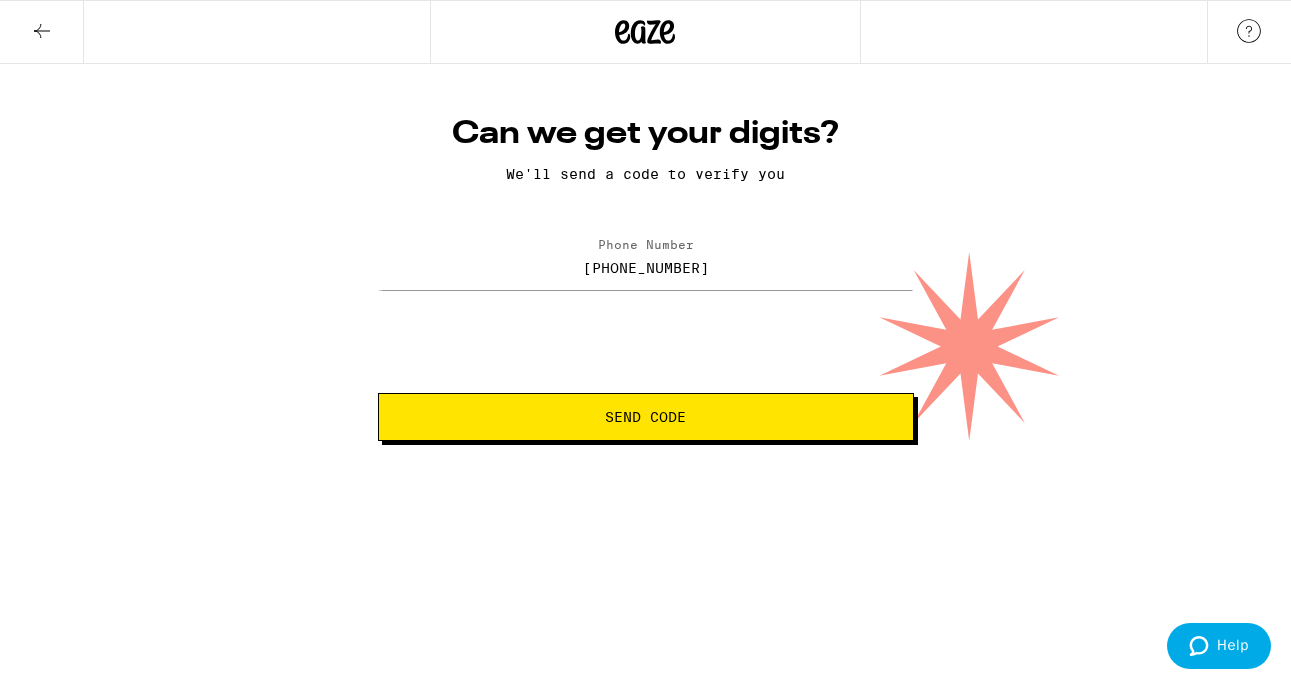 click on "Send Code" at bounding box center [646, 417] 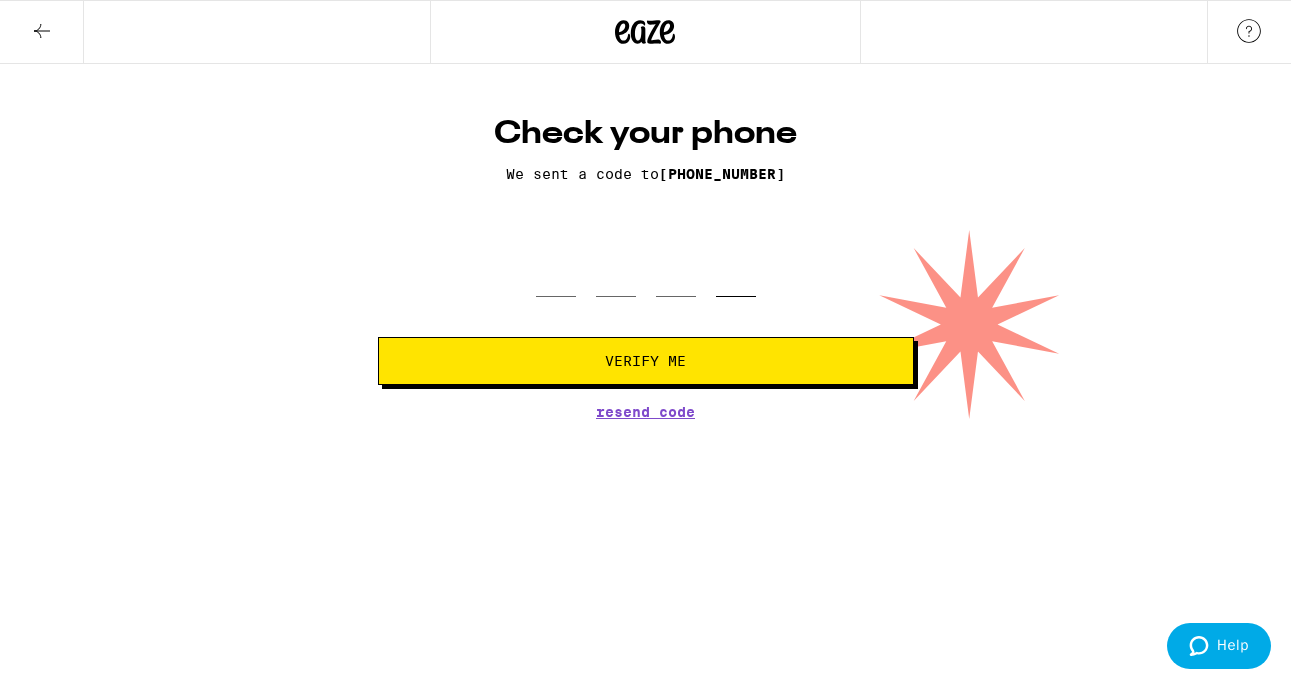 click at bounding box center [736, 267] 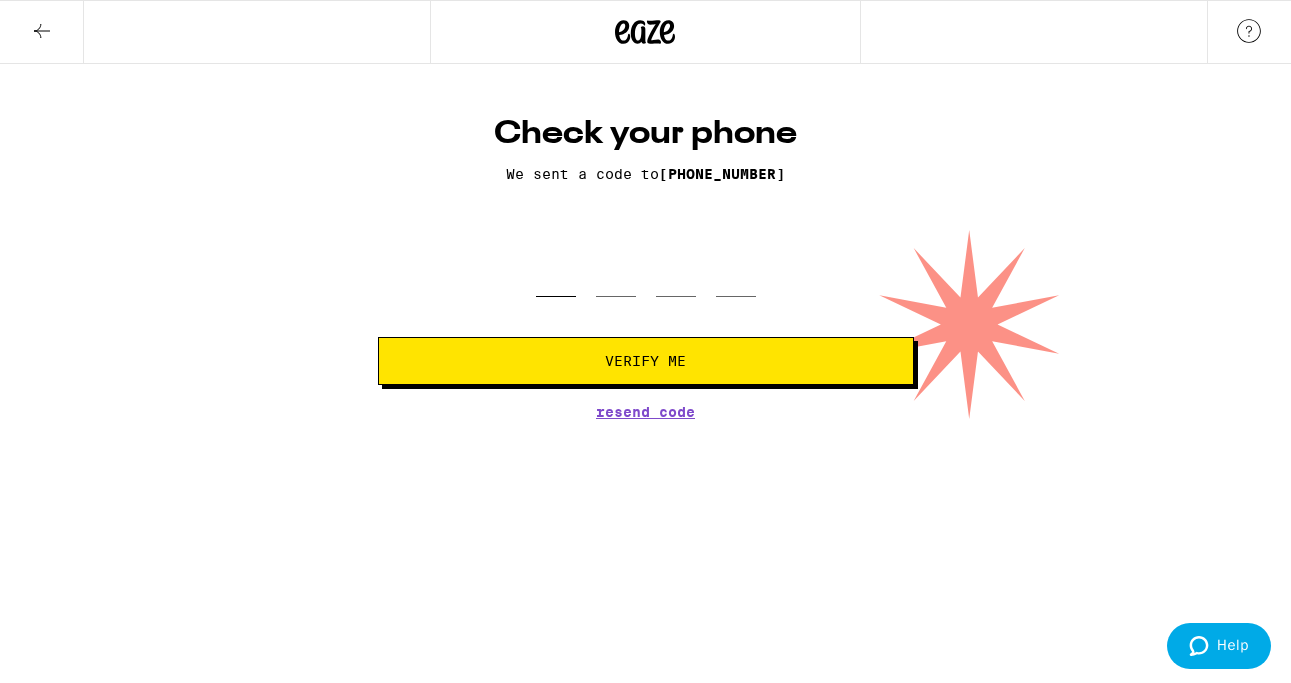 click at bounding box center (556, 267) 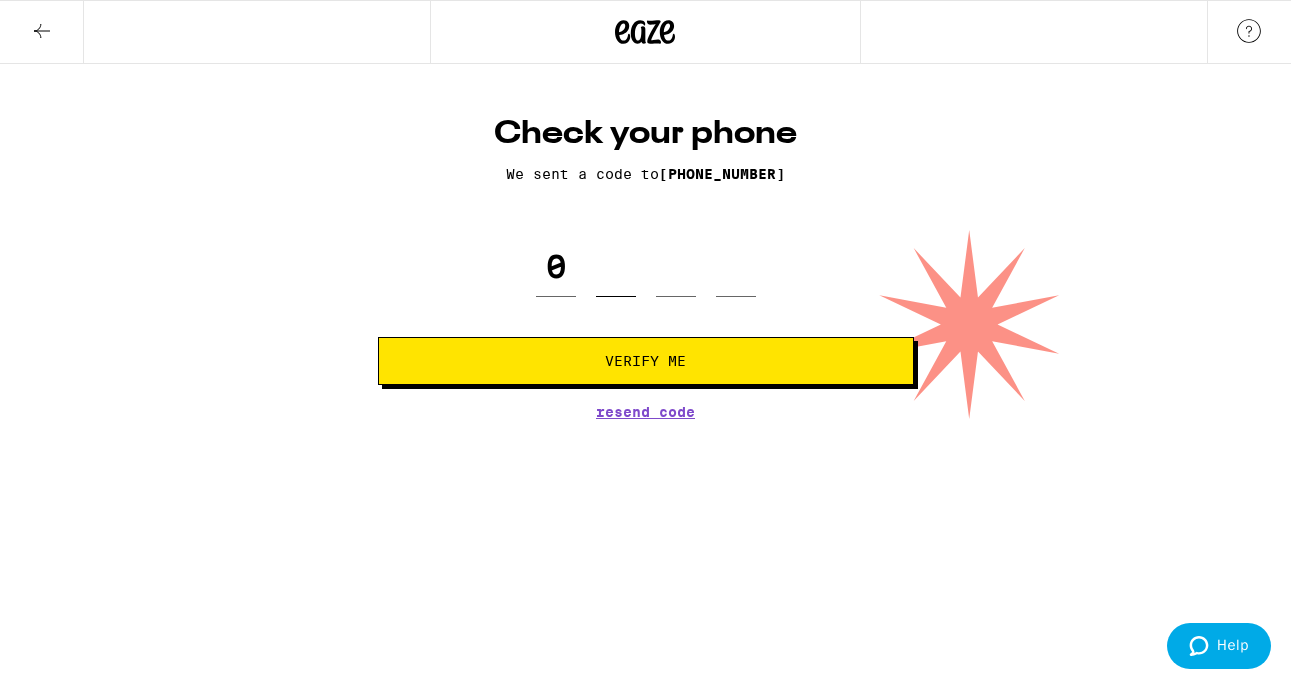 type on "0" 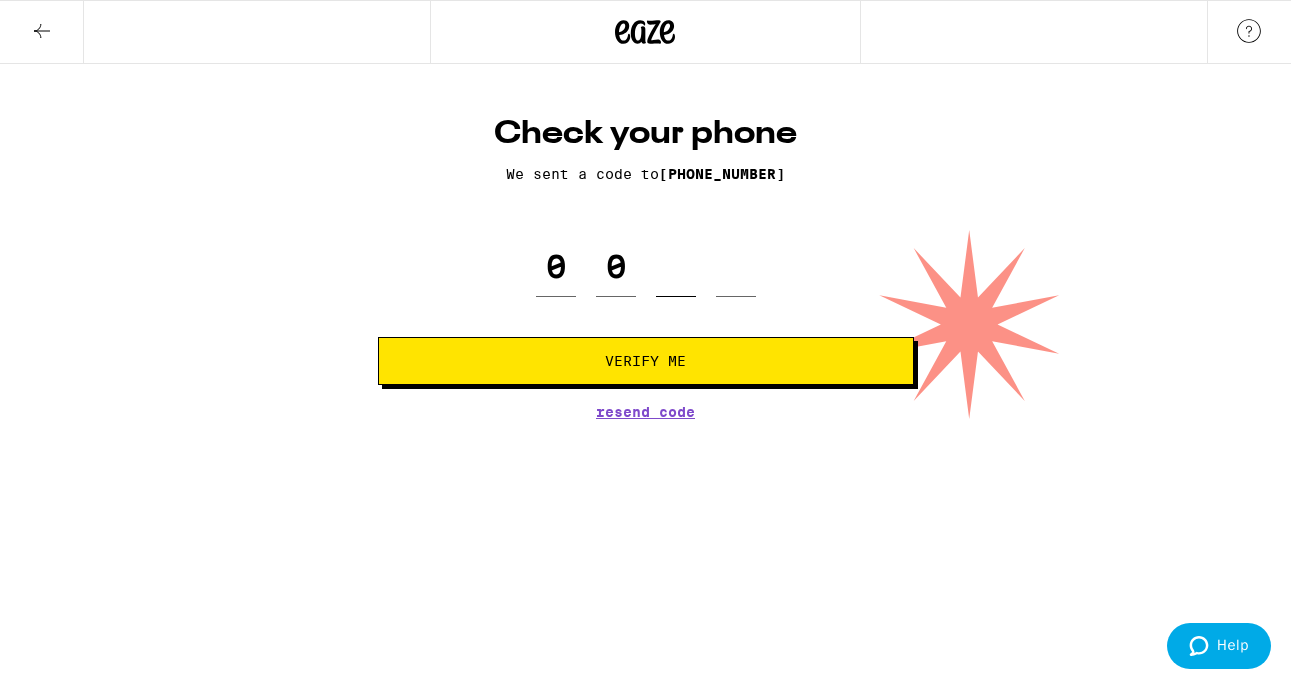 type on "5" 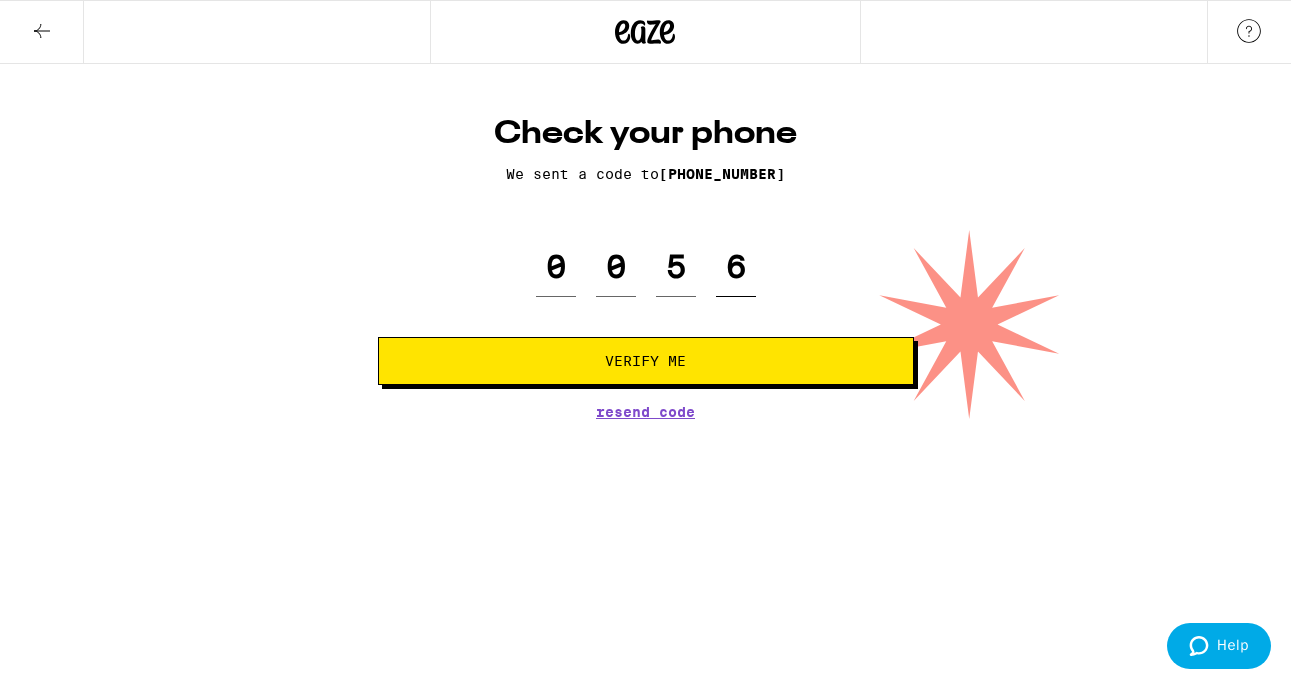 type on "6" 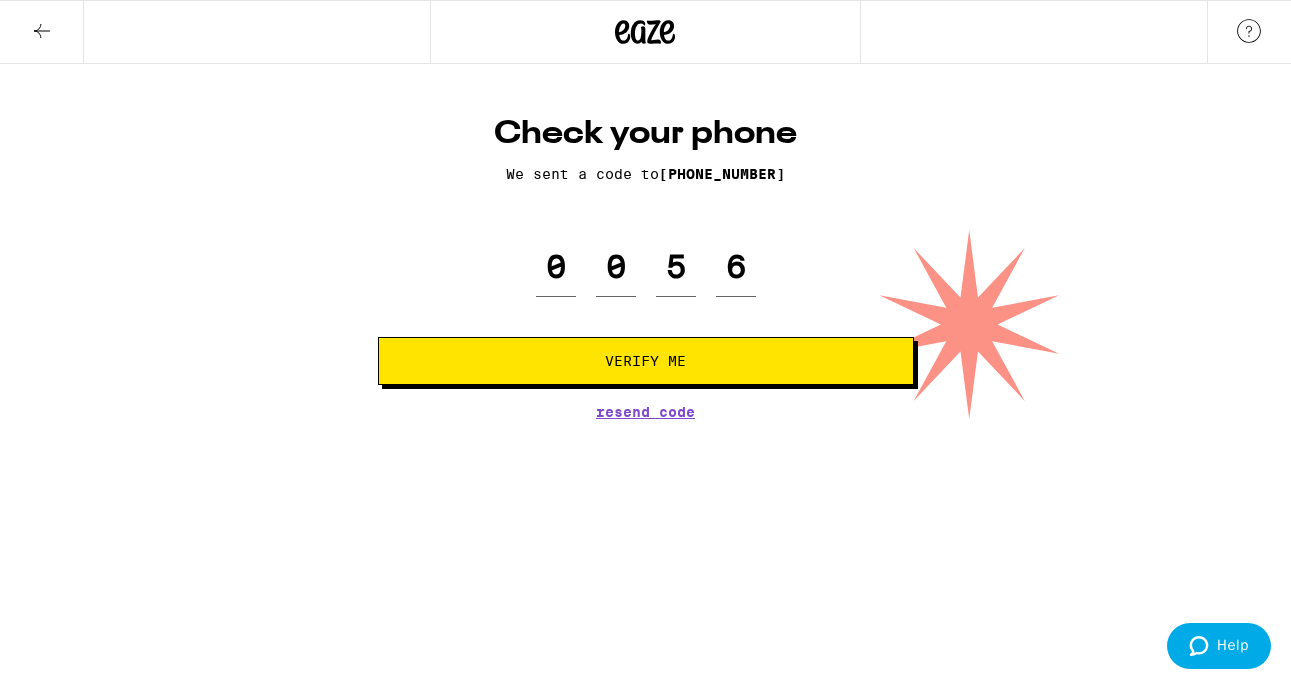 click on "Verify Me" at bounding box center [646, 361] 